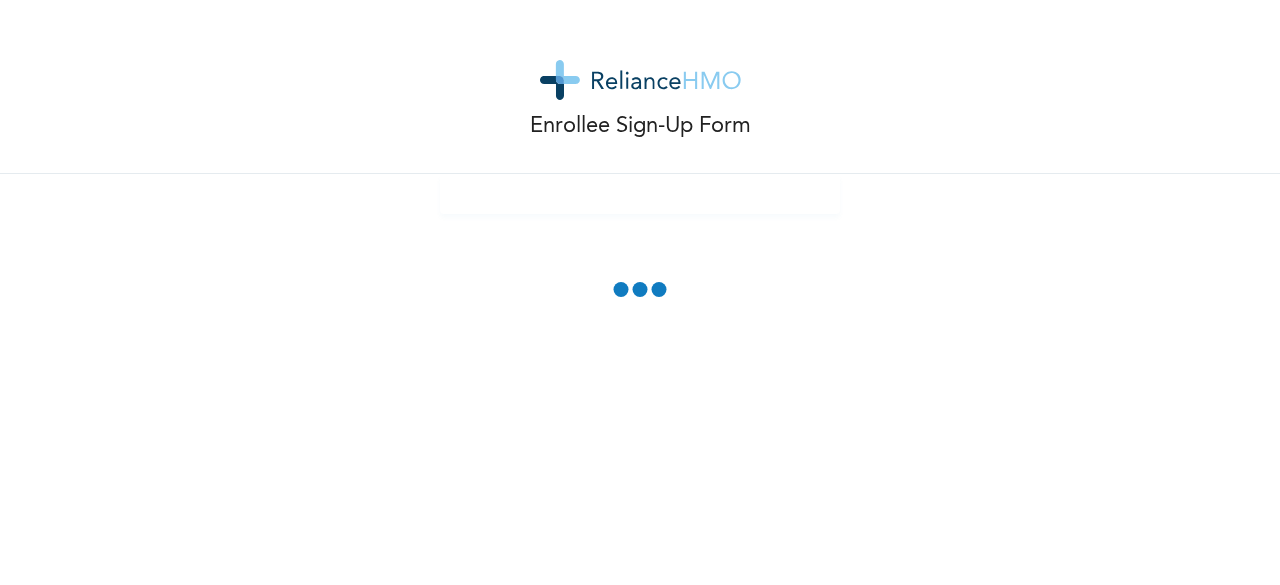 scroll, scrollTop: 0, scrollLeft: 0, axis: both 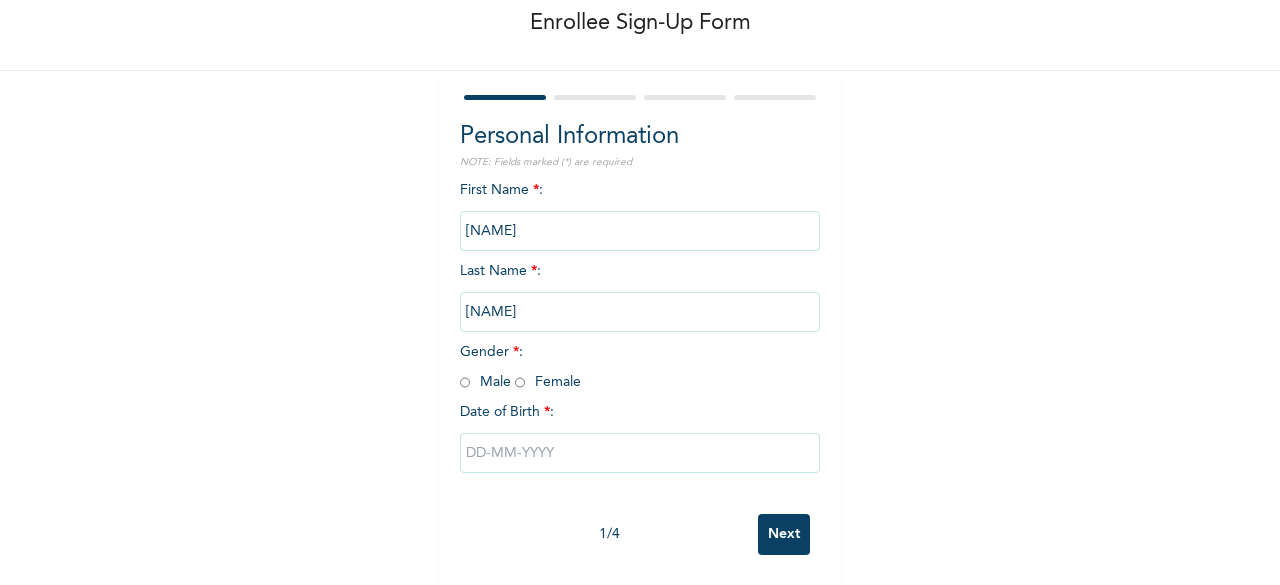 click at bounding box center [520, 382] 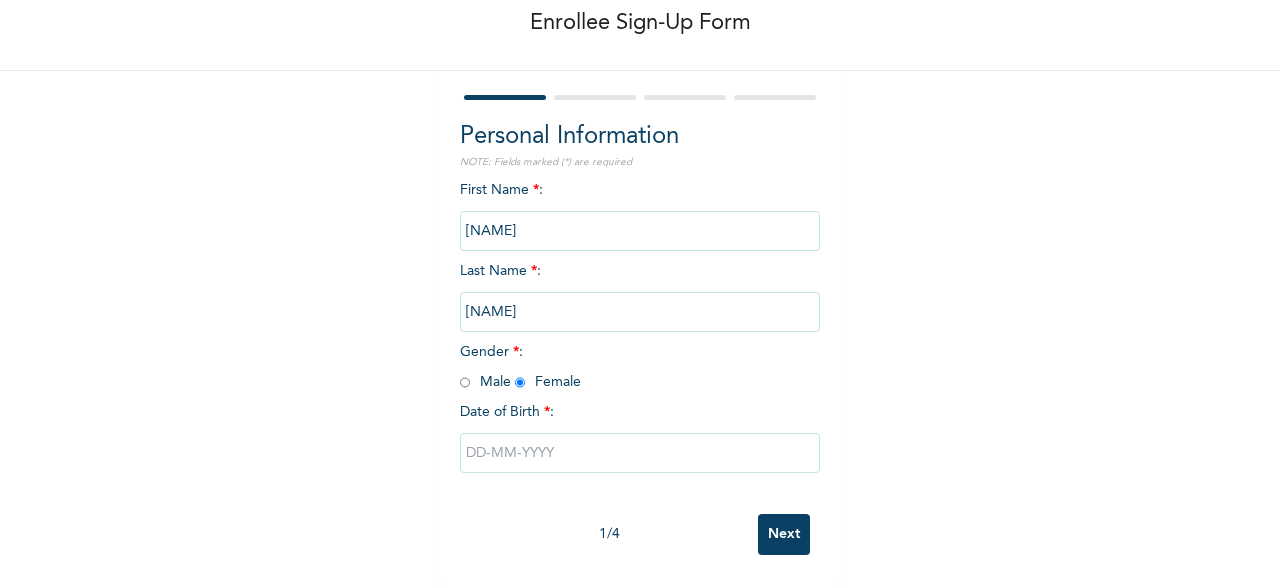 radio on "true" 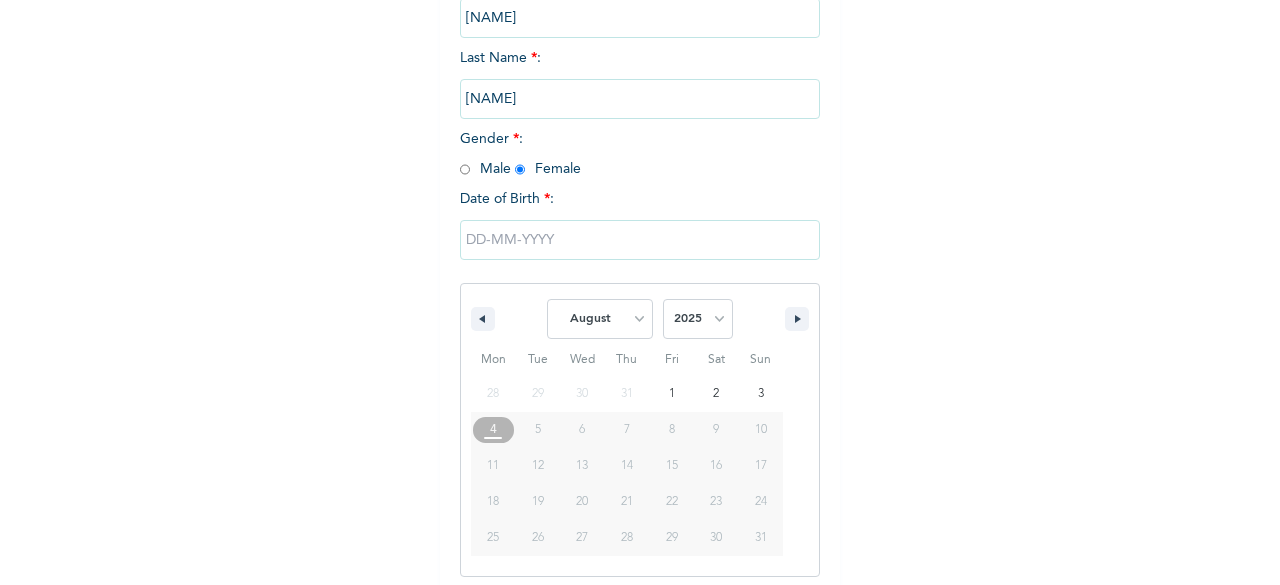scroll, scrollTop: 325, scrollLeft: 0, axis: vertical 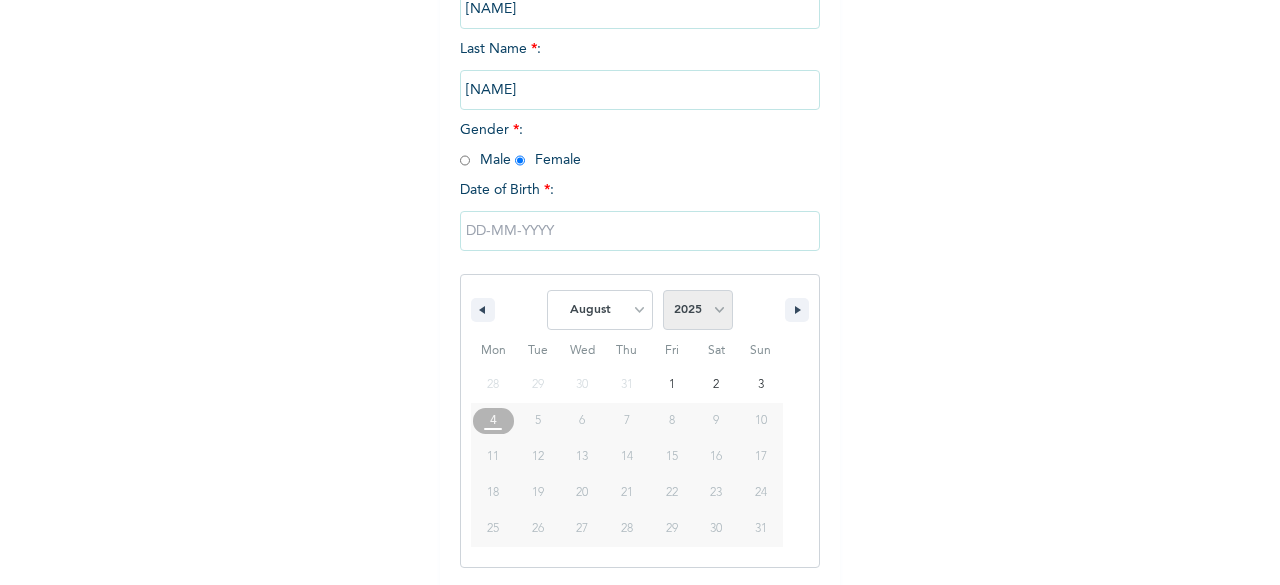 click on "2025 2024 2023 2022 2021 2020 2019 2018 2017 2016 2015 2014 2013 2012 2011 2010 2009 2008 2007 2006 2005 2004 2003 2002 2001 2000 1999 1998 1997 1996 1995 1994 1993 1992 1991 1990 1989 1988 1987 1986 1985 1984 1983 1982 1981 1980 1979 1978 1977 1976 1975 1974 1973 1972 1971 1970 1969 1968 1967 1966 1965 1964 1963 1962 1961 1960" at bounding box center [698, 310] 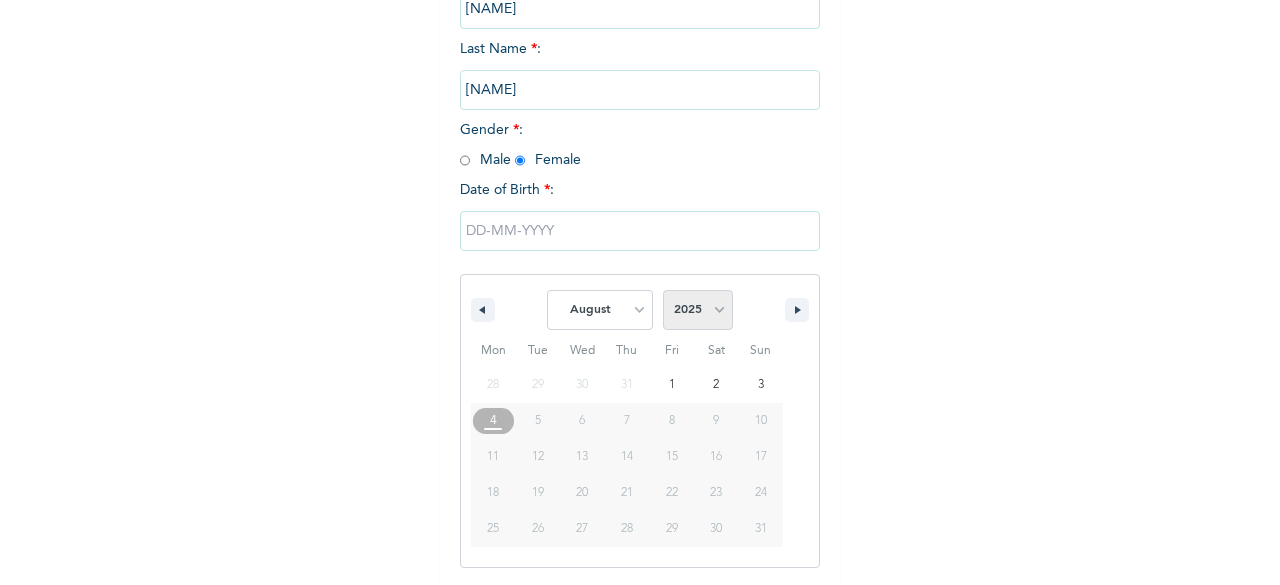 select on "1987" 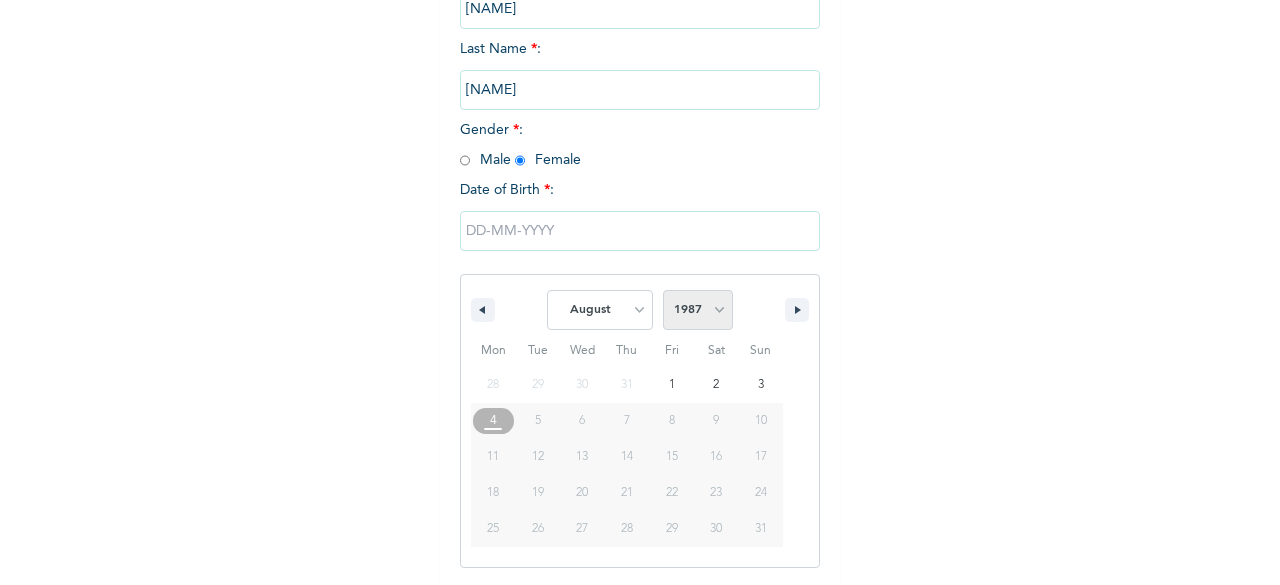 click on "2025 2024 2023 2022 2021 2020 2019 2018 2017 2016 2015 2014 2013 2012 2011 2010 2009 2008 2007 2006 2005 2004 2003 2002 2001 2000 1999 1998 1997 1996 1995 1994 1993 1992 1991 1990 1989 1988 1987 1986 1985 1984 1983 1982 1981 1980 1979 1978 1977 1976 1975 1974 1973 1972 1971 1970 1969 1968 1967 1966 1965 1964 1963 1962 1961 1960" at bounding box center [698, 310] 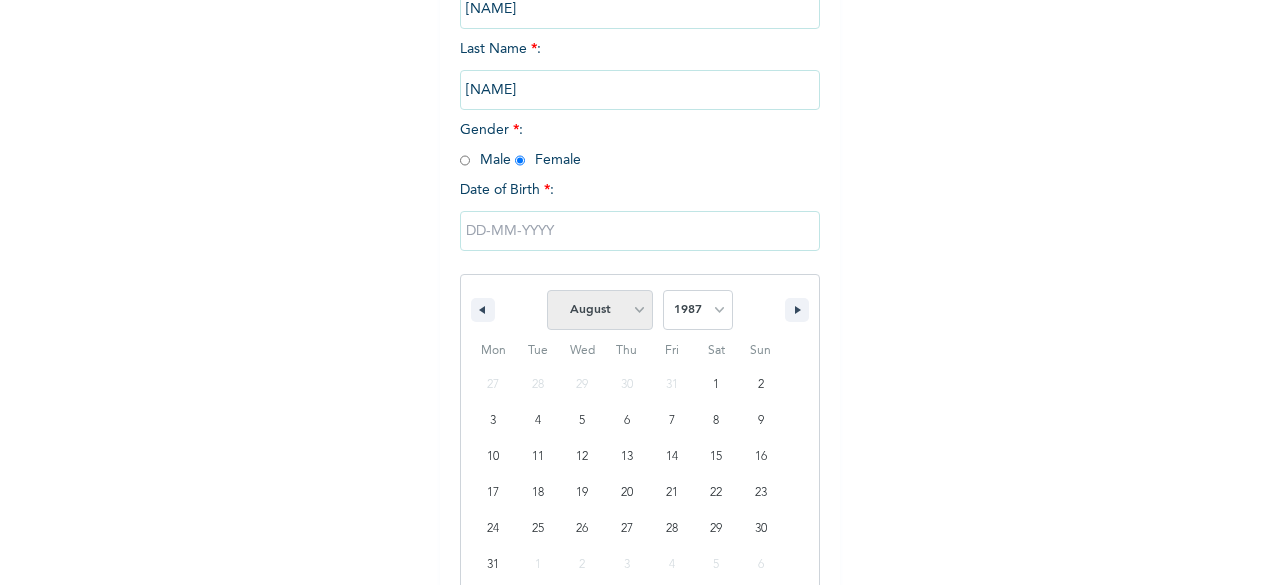 click on "January February March April May June July August September October November December" at bounding box center [600, 310] 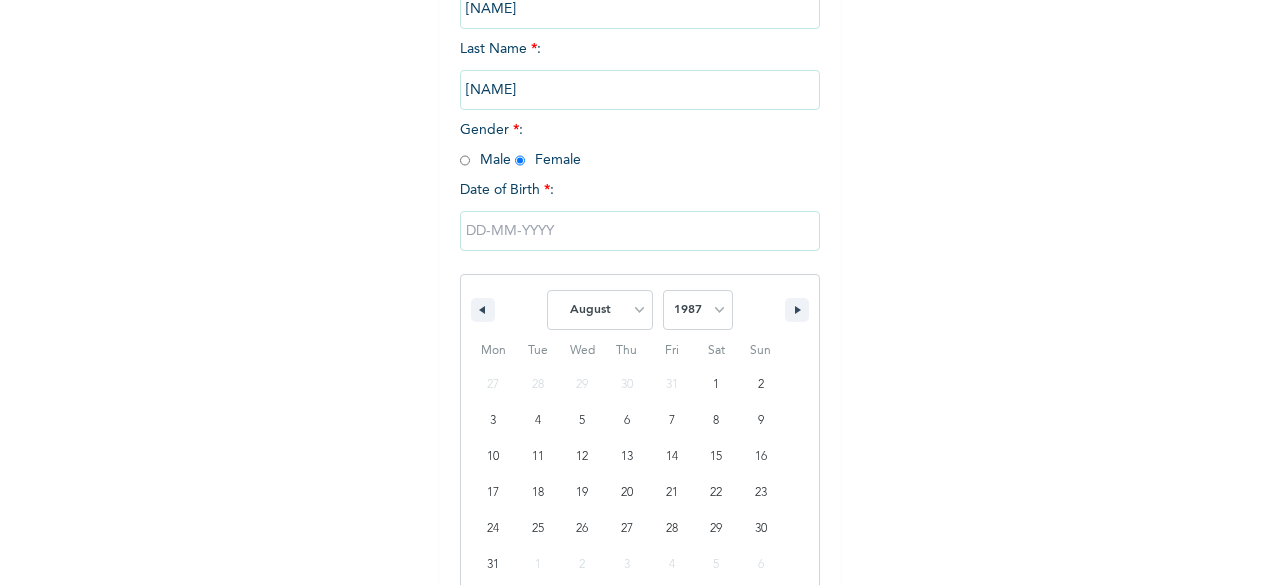 select on "9" 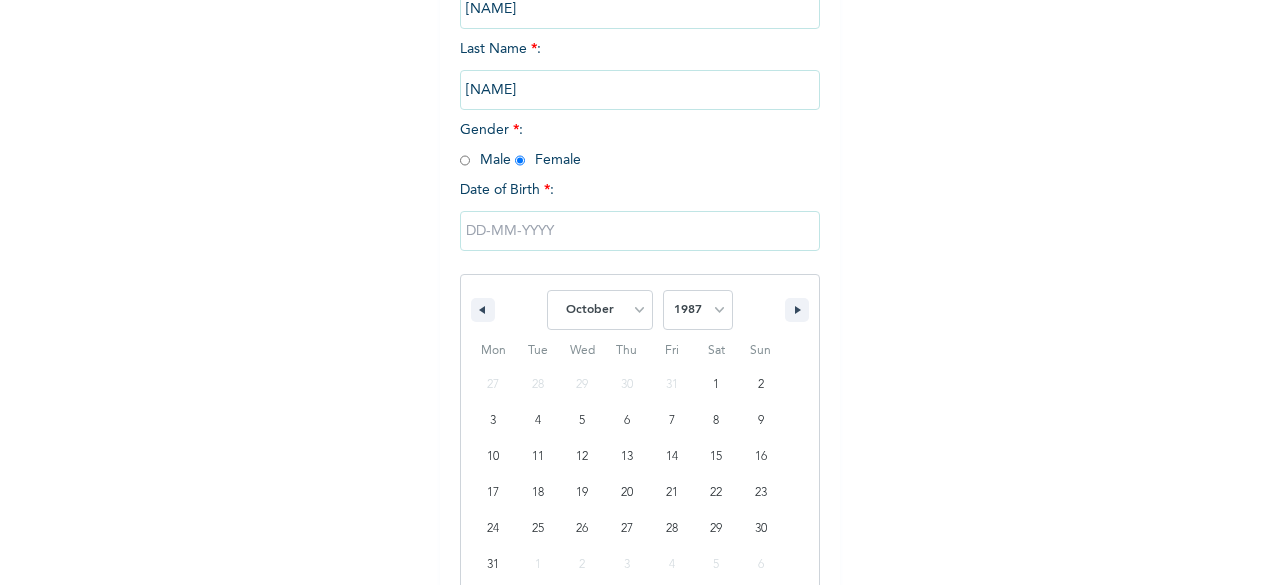 click on "January February March April May June July August September October November December" at bounding box center [600, 310] 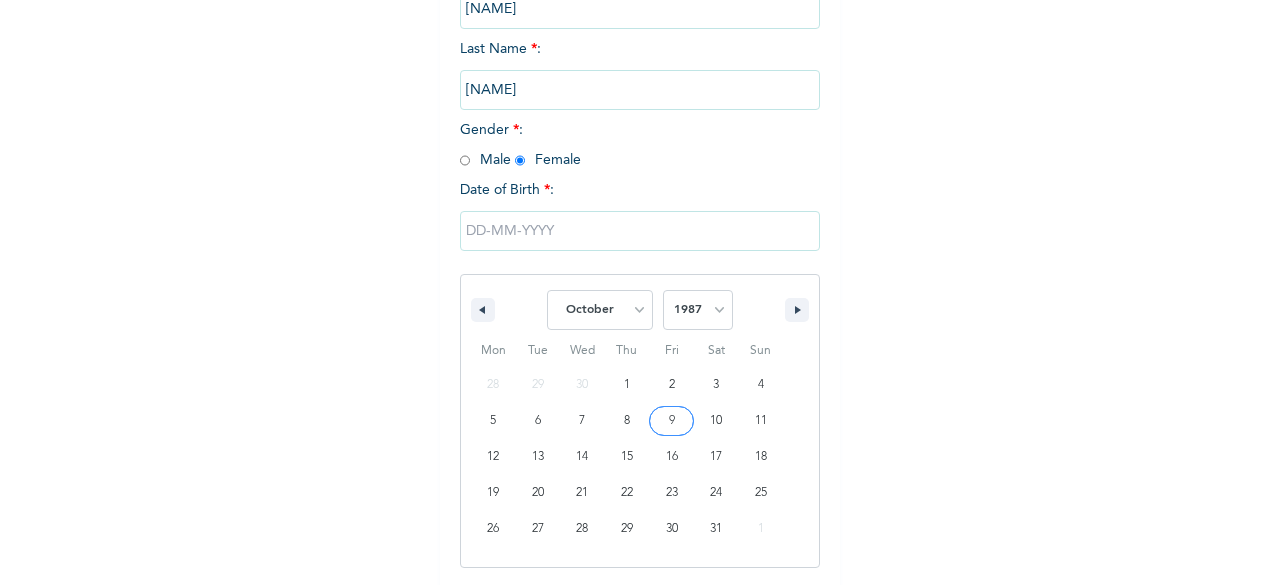 type on "[DATE]" 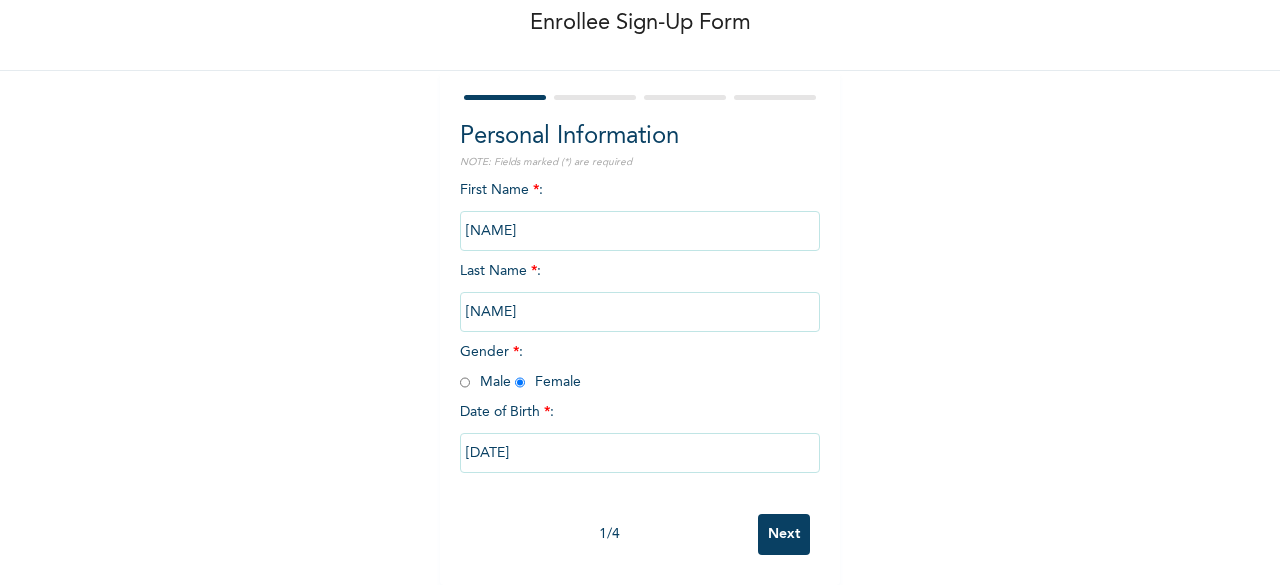 scroll, scrollTop: 120, scrollLeft: 0, axis: vertical 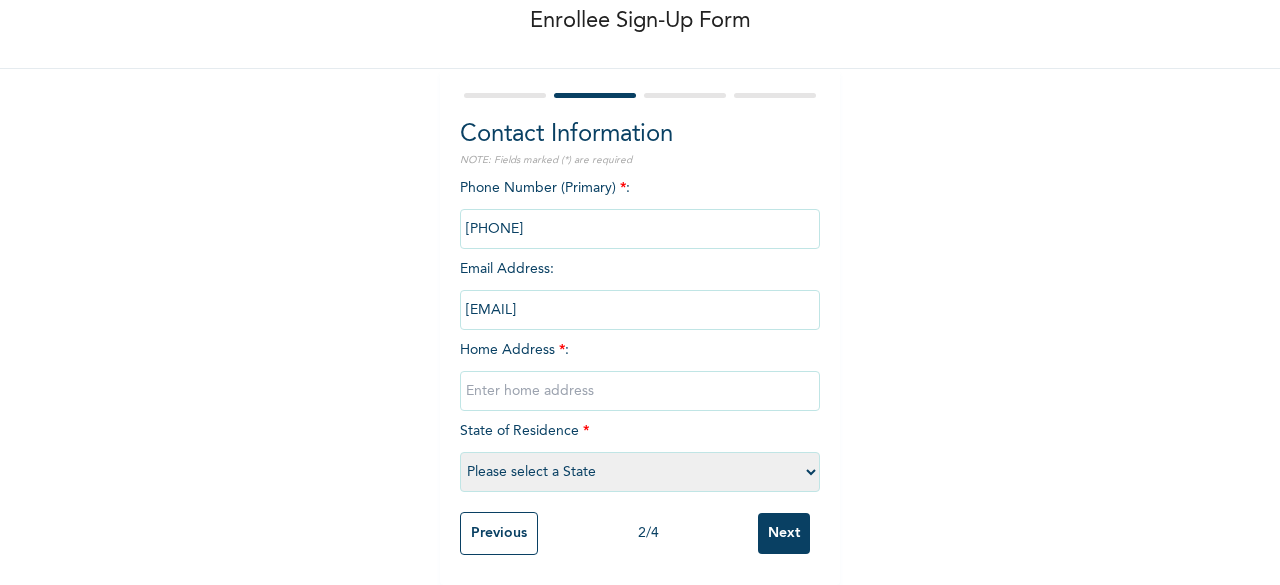 click at bounding box center (640, 229) 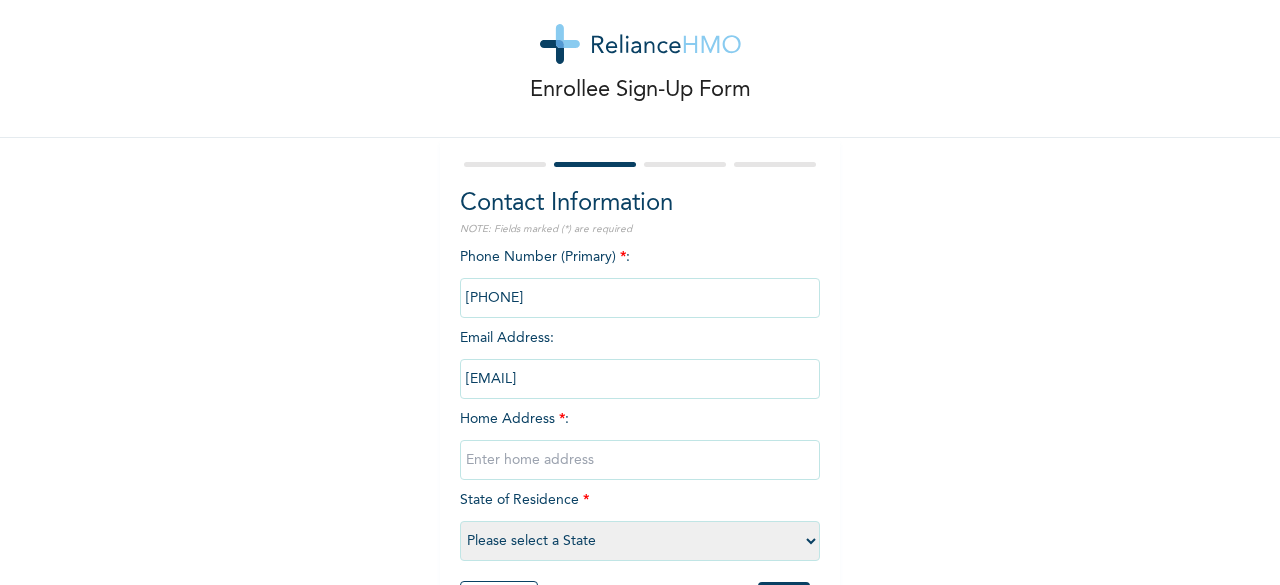 scroll, scrollTop: 100, scrollLeft: 0, axis: vertical 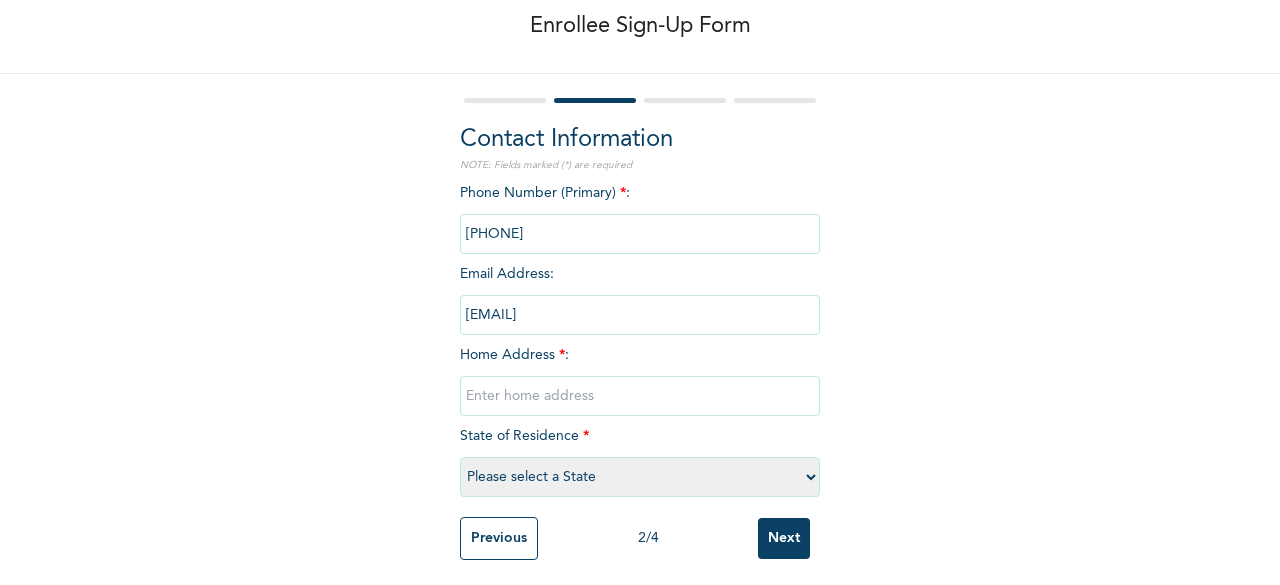 click at bounding box center (640, 234) 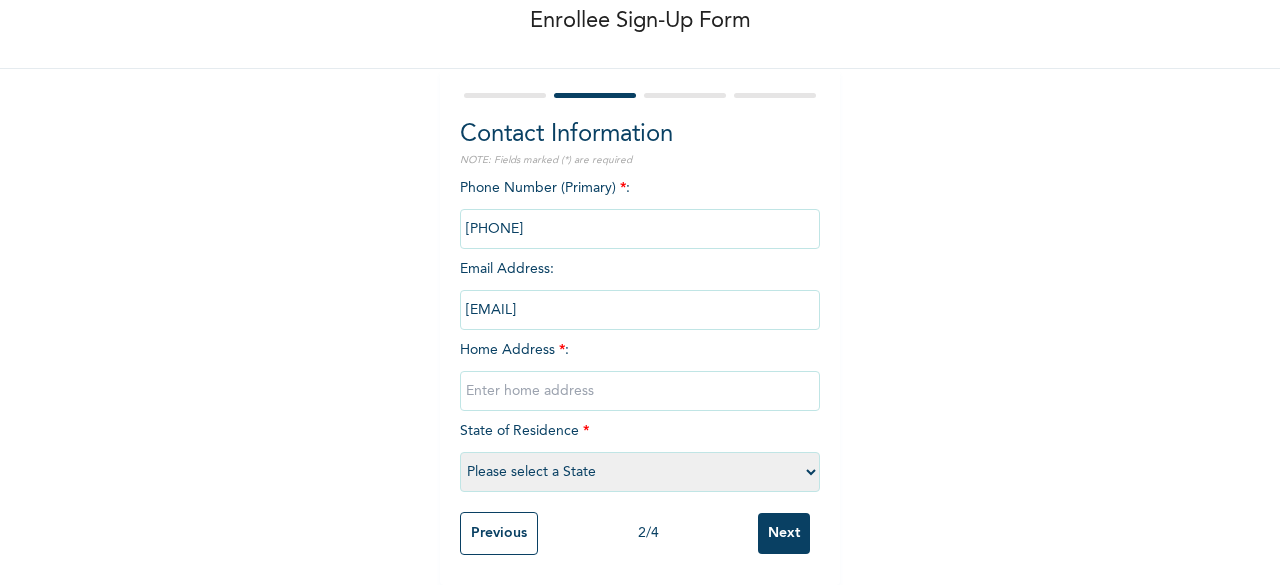 scroll, scrollTop: 122, scrollLeft: 0, axis: vertical 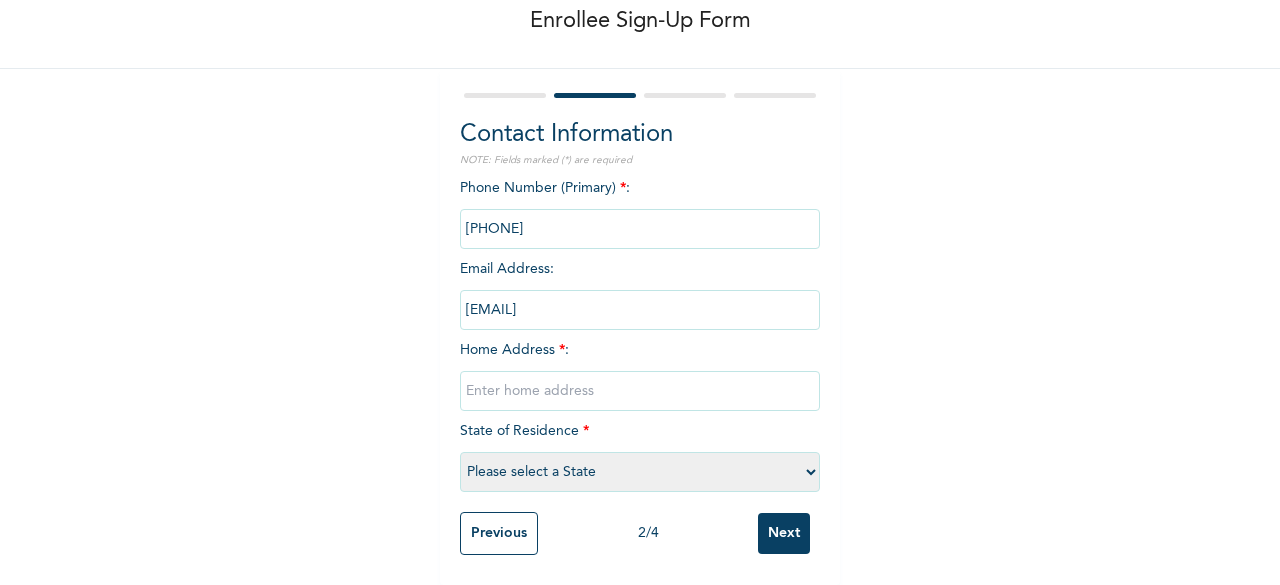 click on "Please select a State Abia Abuja (FCT) Adamawa Akwa Ibom Anambra Bauchi Bayelsa Benue Borno Cross River Delta Ebonyi Edo Ekiti Enugu Gombe Imo Jigawa Kaduna Kano Katsina Kebbi Kogi Kwara Lagos Nasarawa Niger Ogun Ondo Osun Oyo Plateau Rivers Sokoto Taraba Yobe Zamfara" at bounding box center (640, 472) 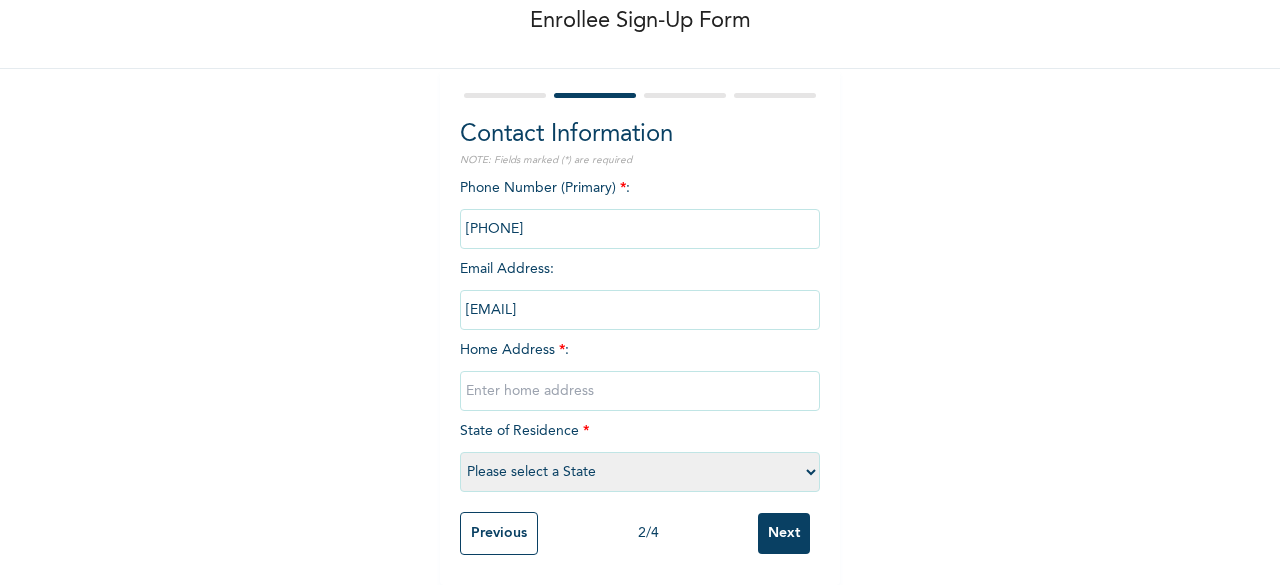 select on "25" 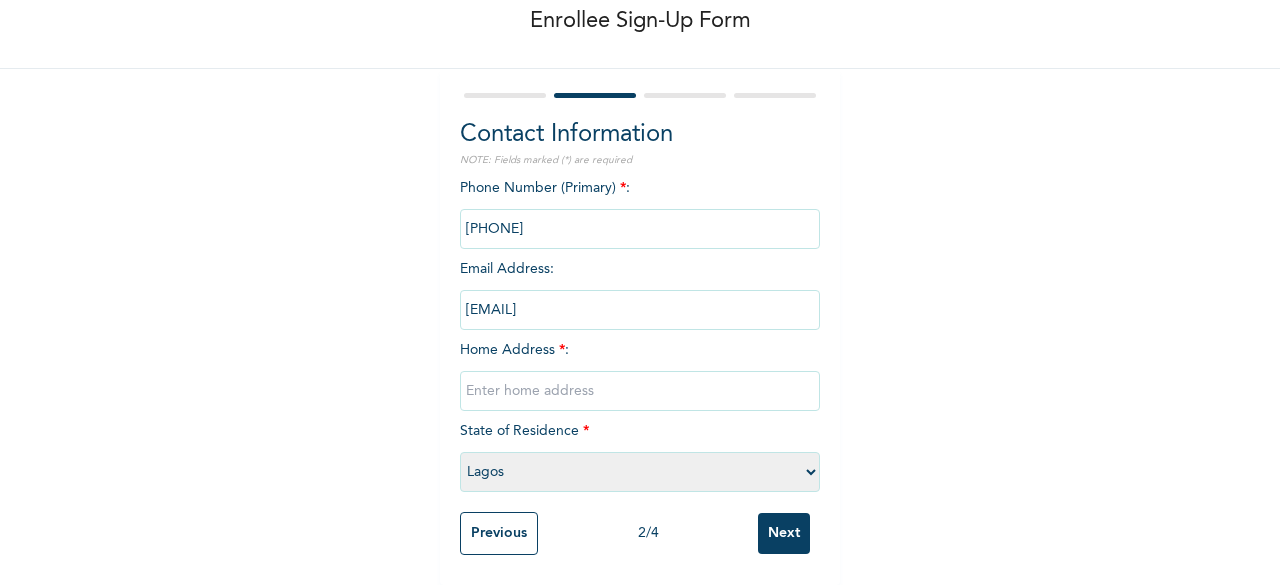 click on "Please select a State Abia Abuja (FCT) Adamawa Akwa Ibom Anambra Bauchi Bayelsa Benue Borno Cross River Delta Ebonyi Edo Ekiti Enugu Gombe Imo Jigawa Kaduna Kano Katsina Kebbi Kogi Kwara Lagos Nasarawa Niger Ogun Ondo Osun Oyo Plateau Rivers Sokoto Taraba Yobe Zamfara" at bounding box center [640, 472] 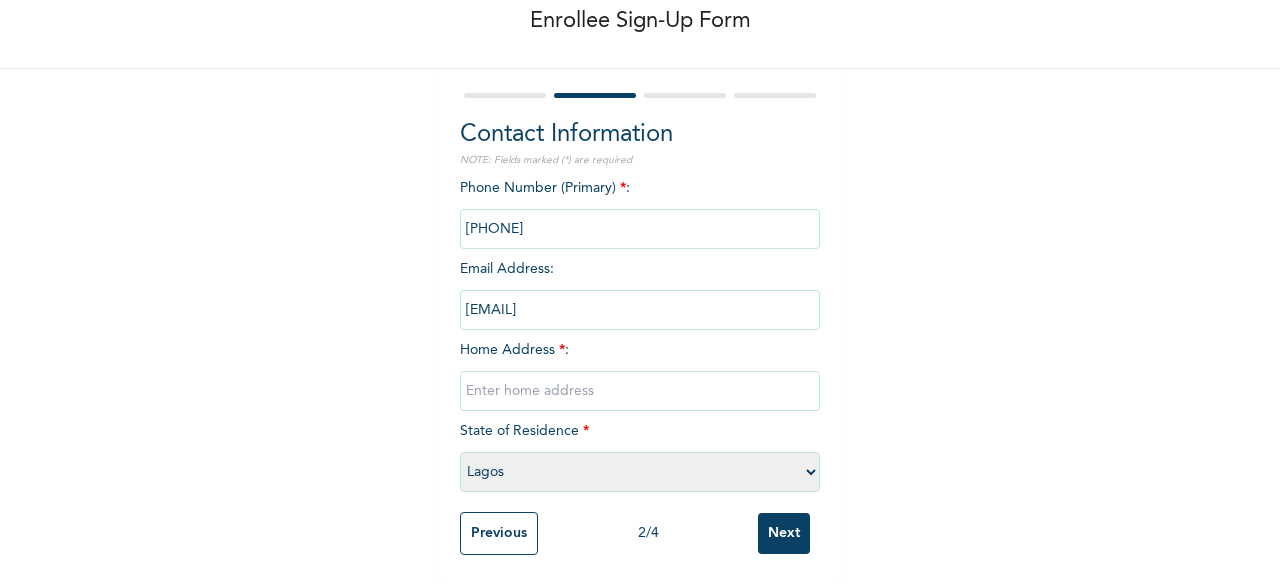 click at bounding box center [640, 391] 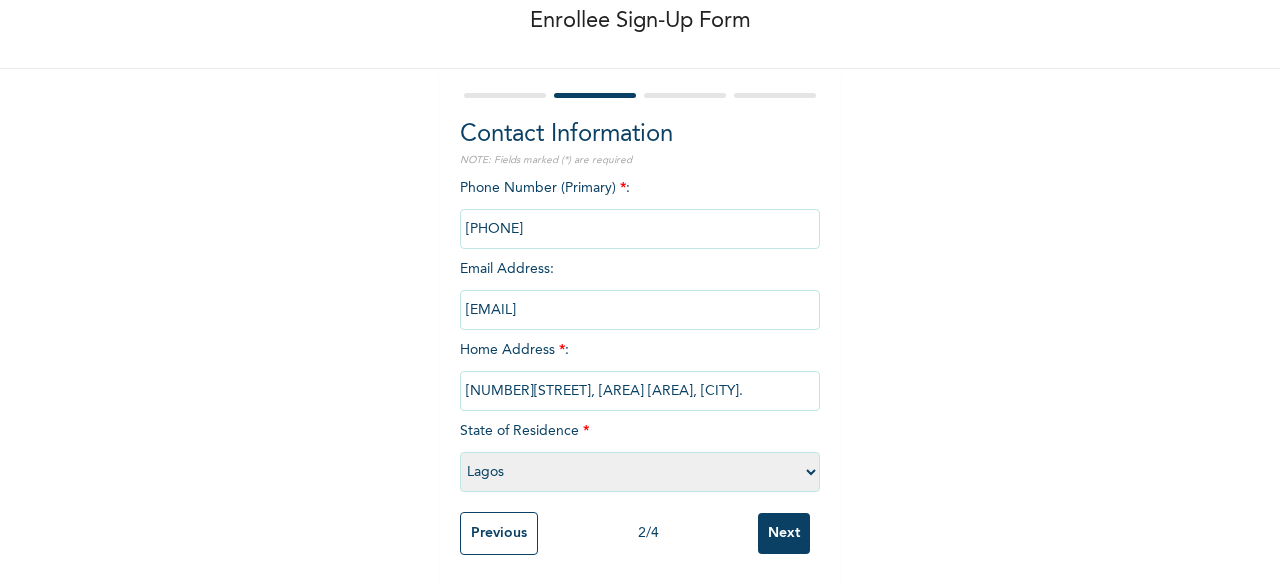 drag, startPoint x: 561, startPoint y: 379, endPoint x: 509, endPoint y: 376, distance: 52.086468 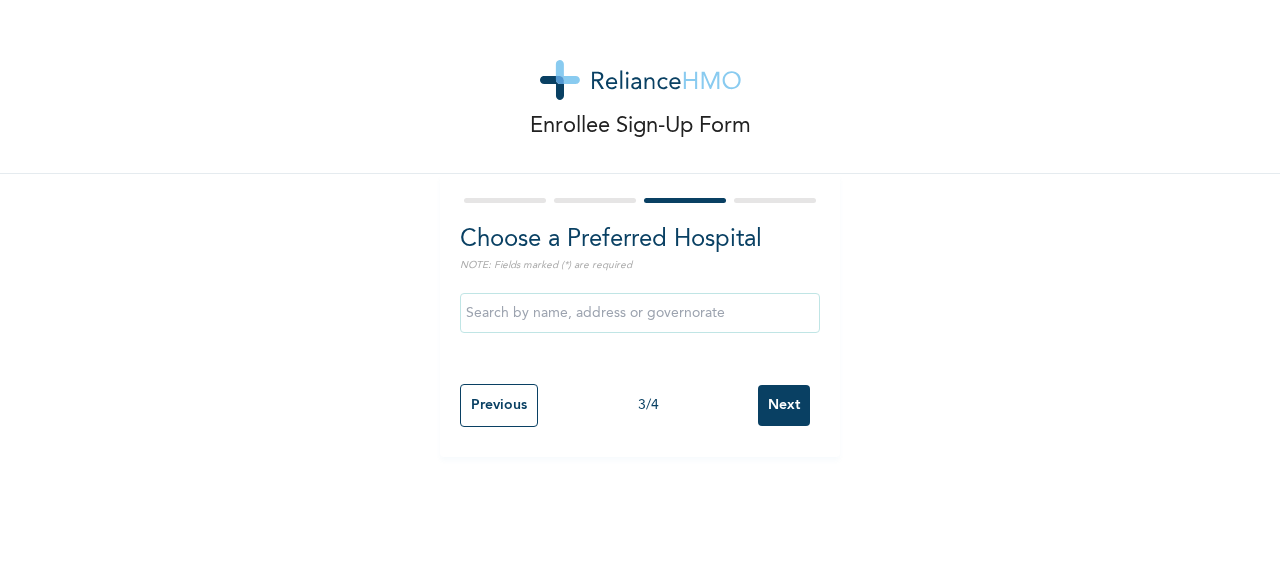 scroll, scrollTop: 0, scrollLeft: 0, axis: both 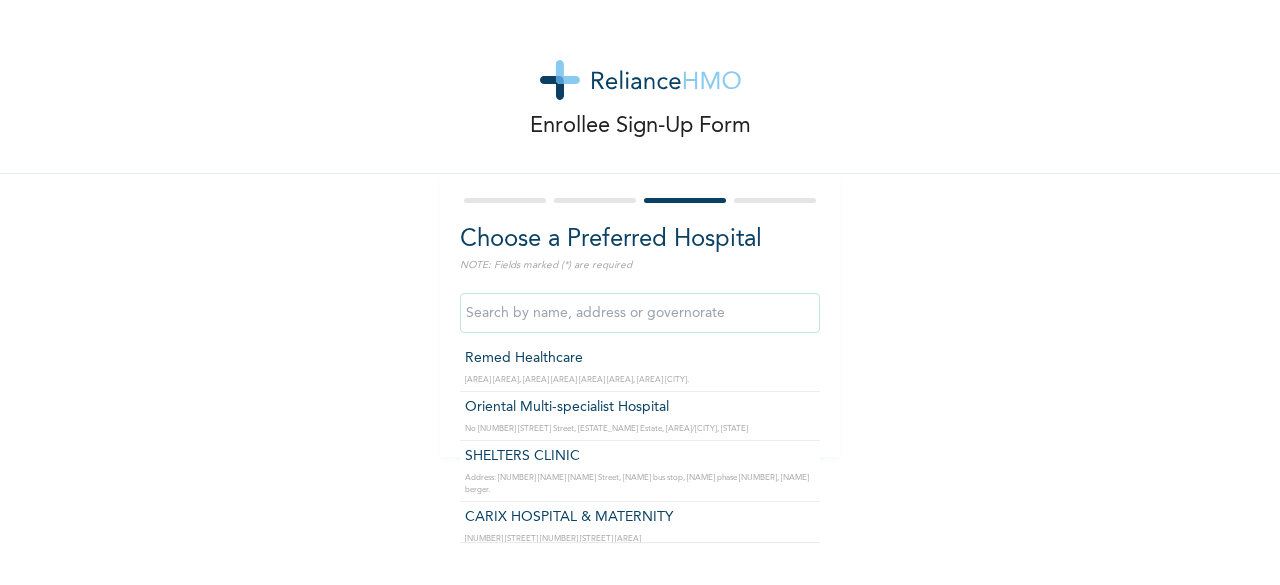click at bounding box center [640, 200] 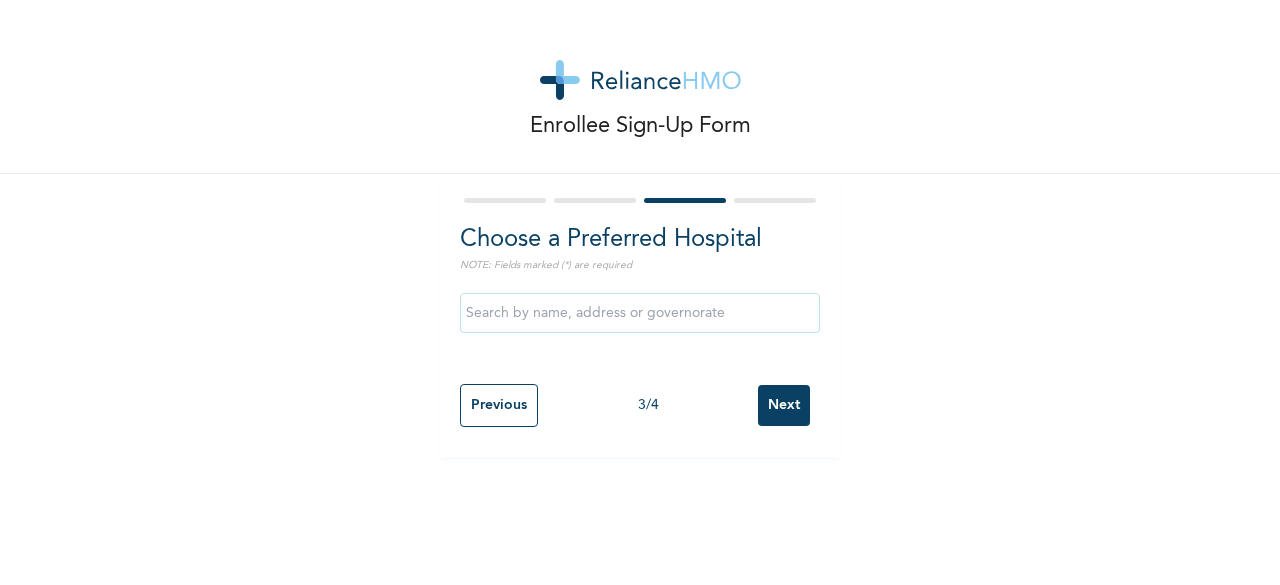 click on "Next" at bounding box center (784, 405) 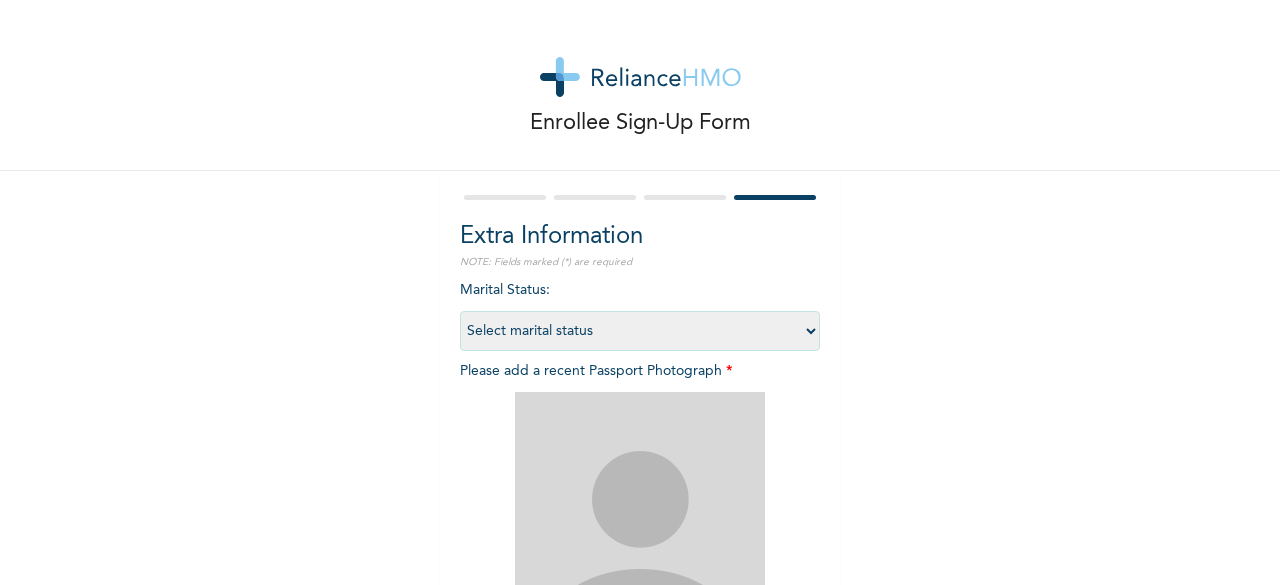 scroll, scrollTop: 0, scrollLeft: 0, axis: both 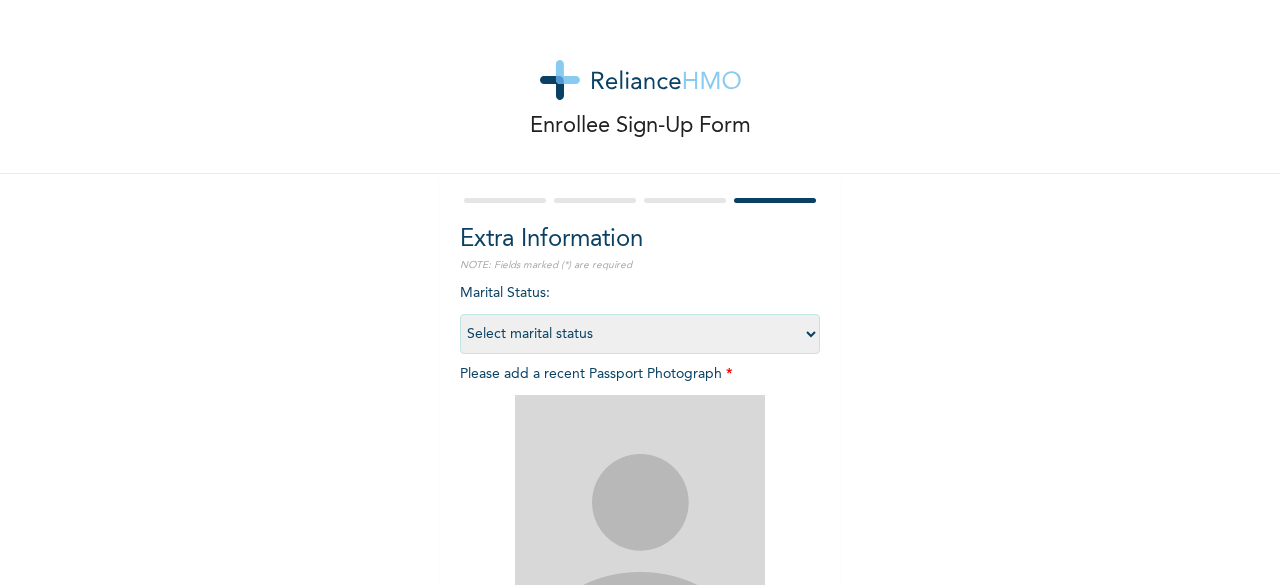 click on "Select marital status Single Married Divorced Widow/Widower" at bounding box center (640, 334) 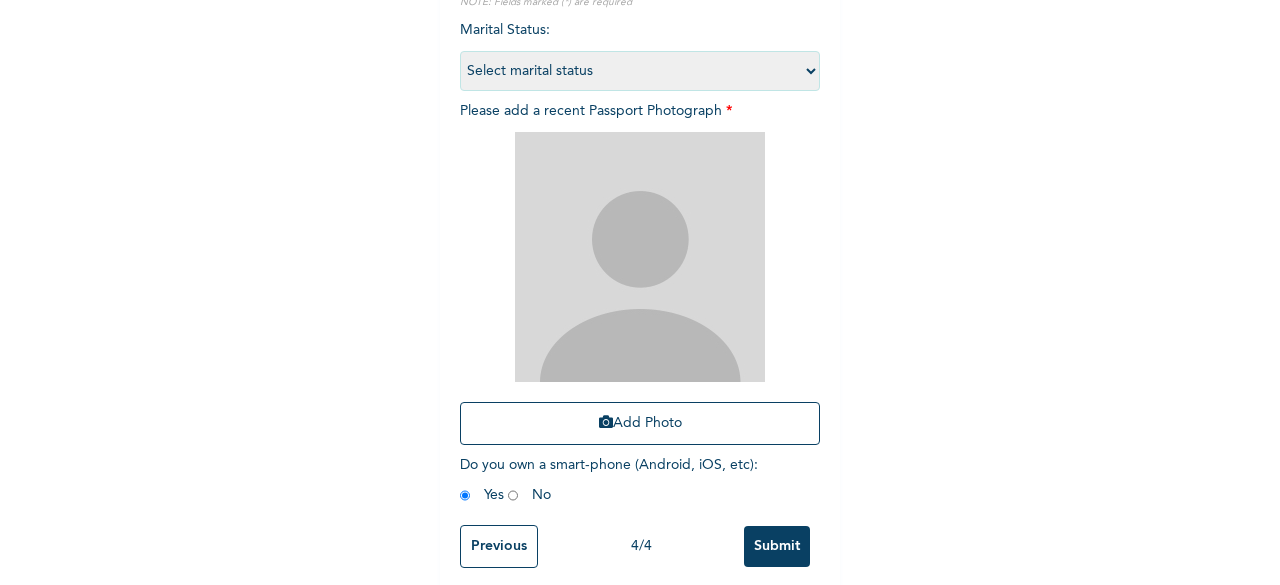 scroll, scrollTop: 292, scrollLeft: 0, axis: vertical 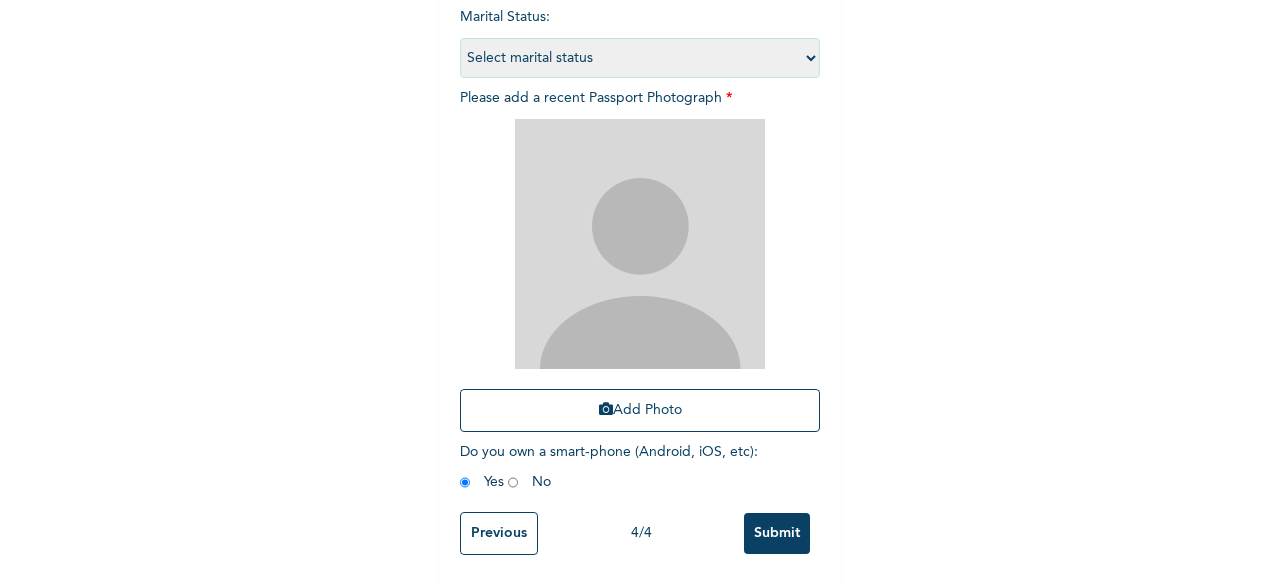 click on "Previous" at bounding box center (499, 533) 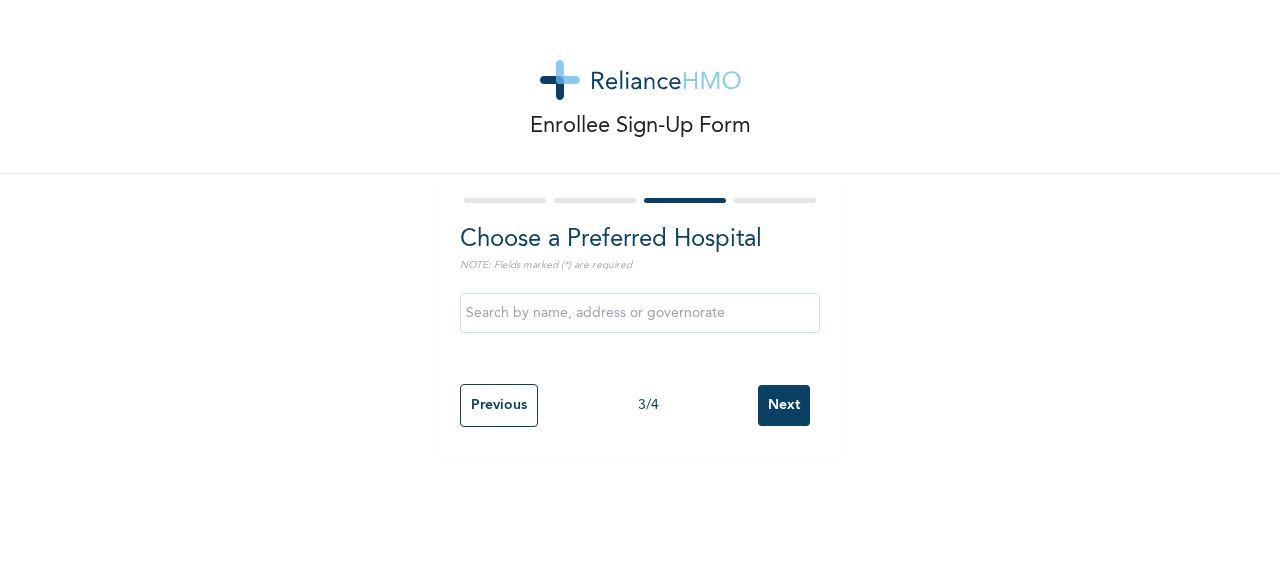 scroll, scrollTop: 0, scrollLeft: 0, axis: both 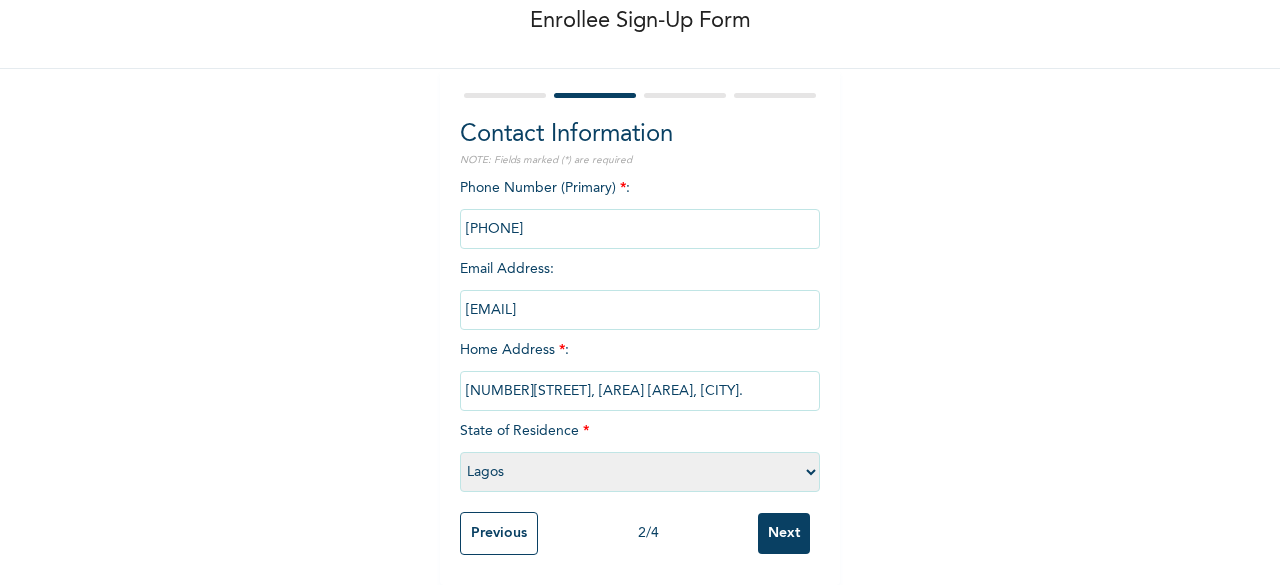 click on "Previous" at bounding box center [499, 533] 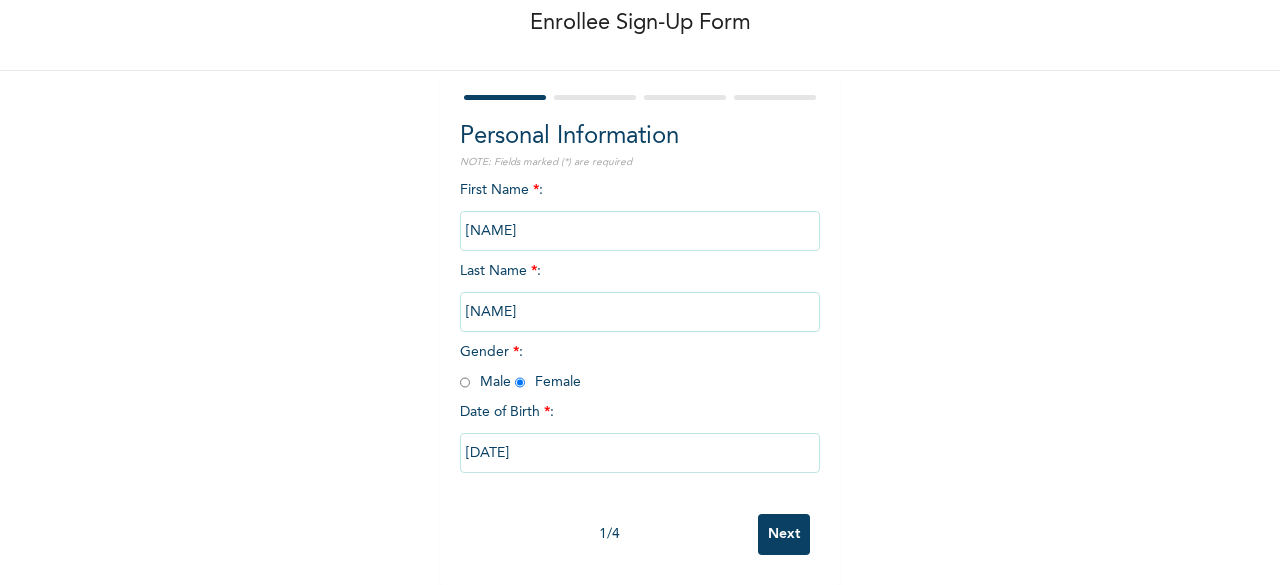 scroll, scrollTop: 120, scrollLeft: 0, axis: vertical 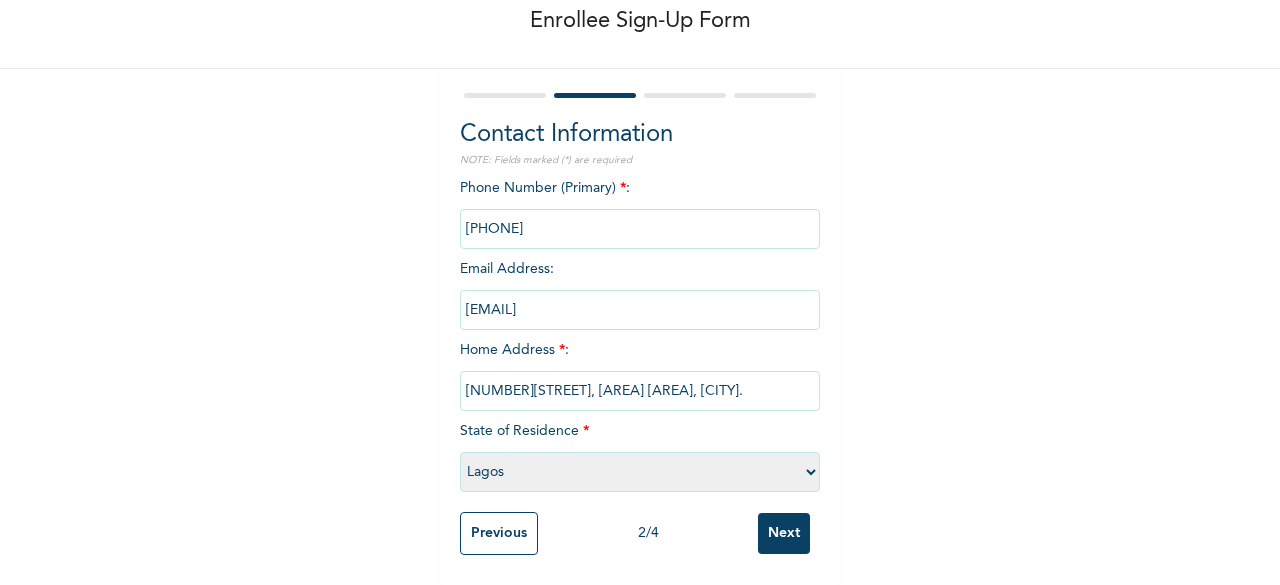 click at bounding box center [640, 229] 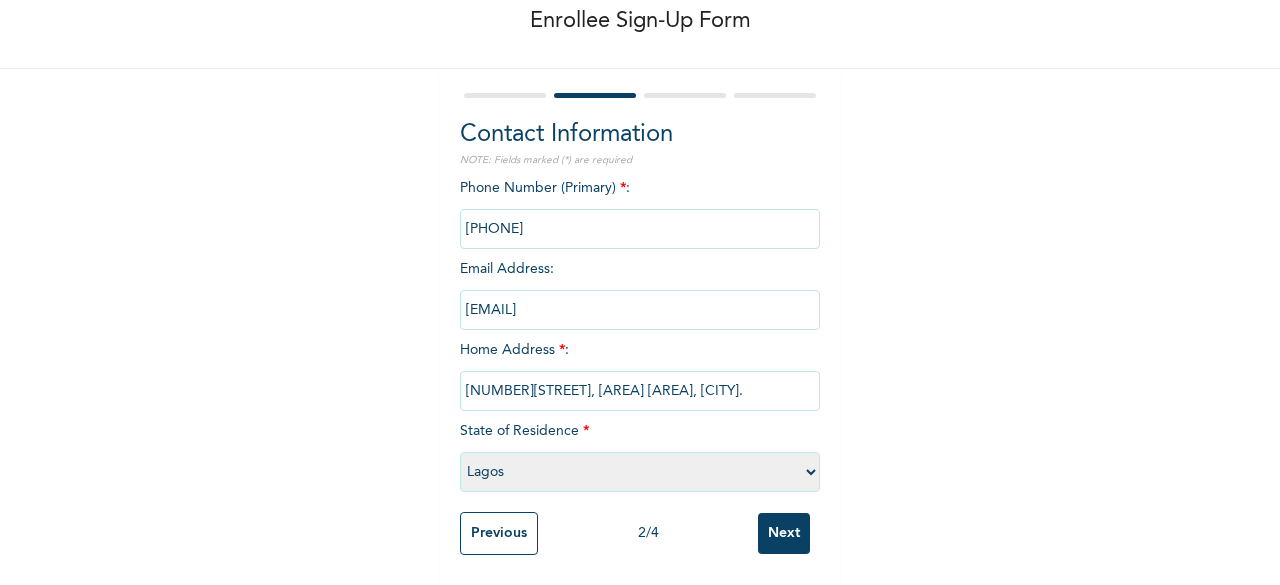 click on "Please select a State Abia Abuja (FCT) Adamawa Akwa Ibom Anambra Bauchi Bayelsa Benue Borno Cross River Delta Ebonyi Edo Ekiti Enugu Gombe Imo Jigawa Kaduna Kano Katsina Kebbi Kogi Kwara Lagos Nasarawa Niger Ogun Ondo Osun Oyo Plateau Rivers Sokoto Taraba Yobe Zamfara" at bounding box center [640, 472] 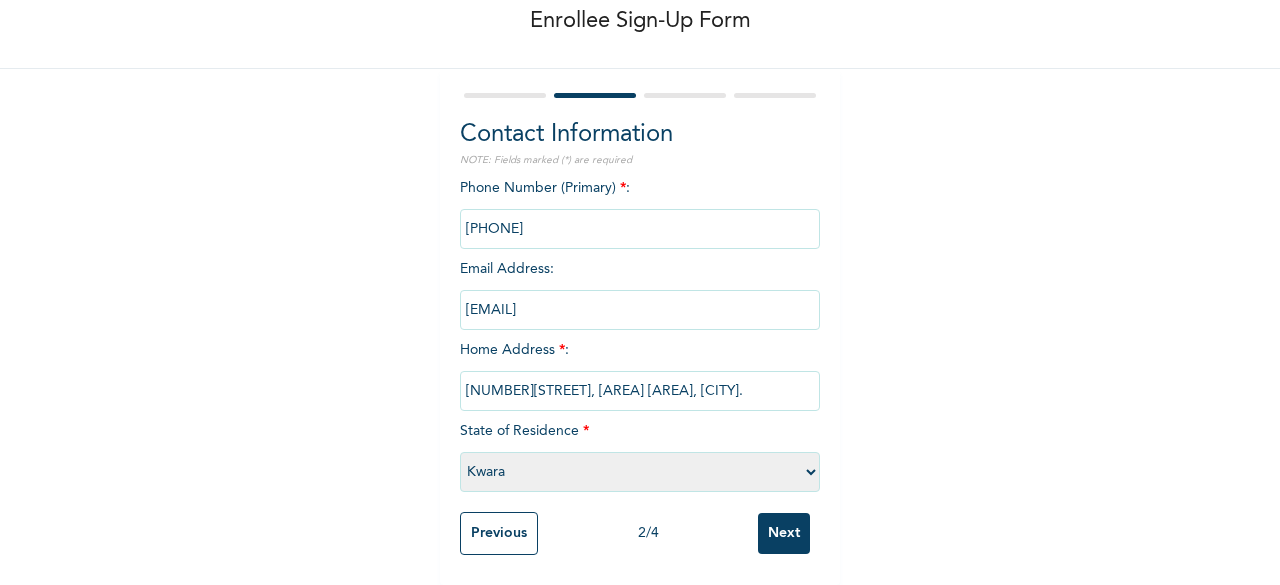 click on "Please select a State Abia Abuja (FCT) Adamawa Akwa Ibom Anambra Bauchi Bayelsa Benue Borno Cross River Delta Ebonyi Edo Ekiti Enugu Gombe Imo Jigawa Kaduna Kano Katsina Kebbi Kogi Kwara Lagos Nasarawa Niger Ogun Ondo Osun Oyo Plateau Rivers Sokoto Taraba Yobe Zamfara" at bounding box center [640, 472] 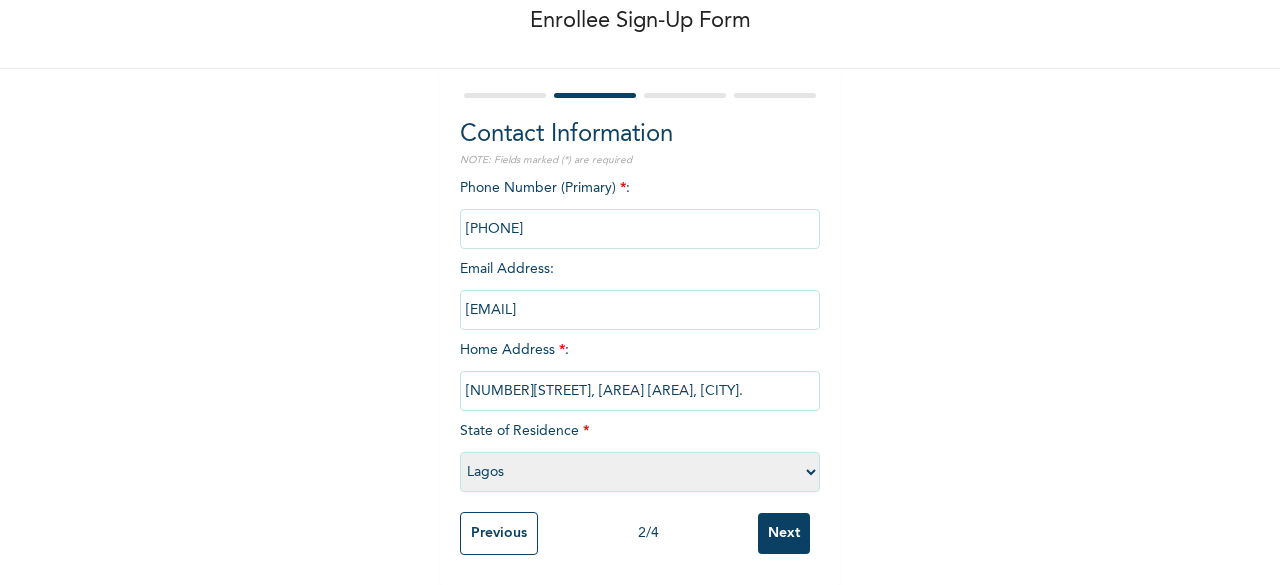 click on "Please select a State Abia Abuja (FCT) Adamawa Akwa Ibom Anambra Bauchi Bayelsa Benue Borno Cross River Delta Ebonyi Edo Ekiti Enugu Gombe Imo Jigawa Kaduna Kano Katsina Kebbi Kogi Kwara Lagos Nasarawa Niger Ogun Ondo Osun Oyo Plateau Rivers Sokoto Taraba Yobe Zamfara" at bounding box center (640, 472) 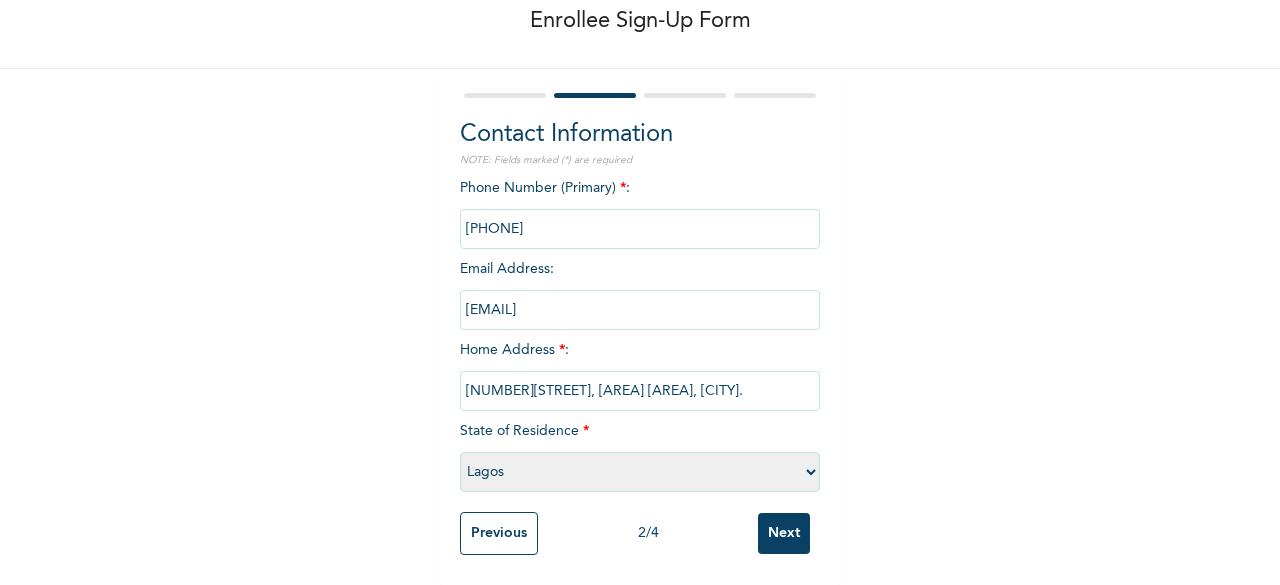 drag, startPoint x: 618, startPoint y: 167, endPoint x: 600, endPoint y: 188, distance: 27.658634 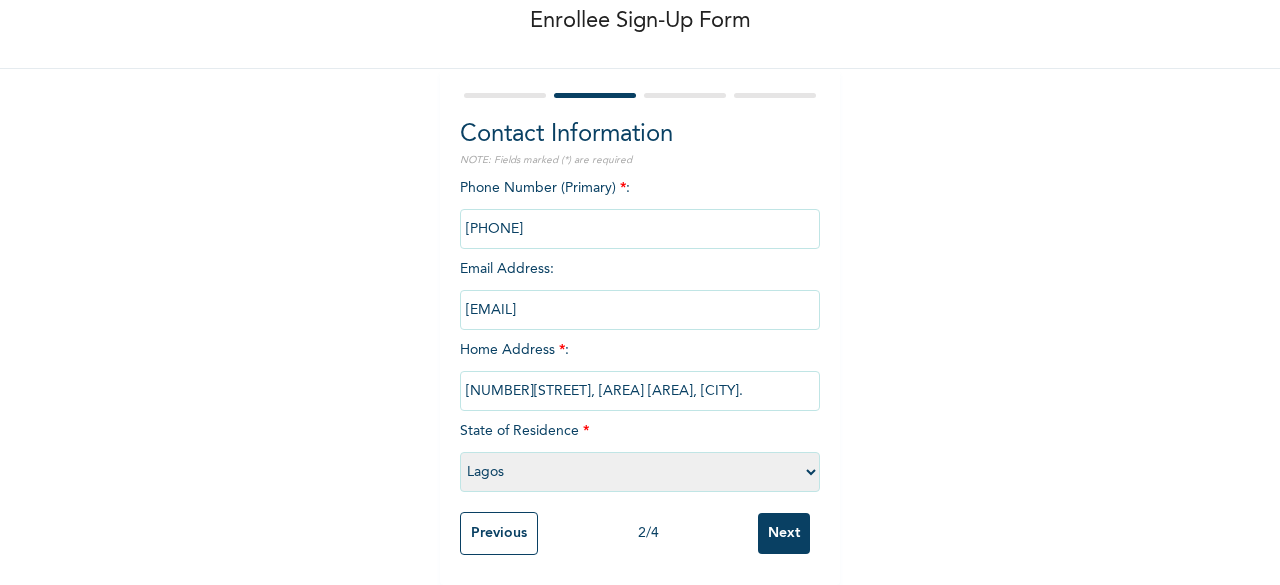 click on "Enrollee Sign-Up Form Contact Information NOTE: Fields marked (*) are required Phone Number (Primary)   * : Email Address : [EMAIL] Home Address   * : [NUMBER][STREET], [AREA] [AREA], [CITY]. State of Residence   * Please select a State Abia Abuja (FCT) Adamawa Akwa Ibom Anambra Bauchi Bayelsa Benue Borno Cross River Delta Ebonyi Edo Ekiti Enugu Gombe Imo Jigawa Kaduna Kano Katsina Kebbi Kogi Kwara Lagos Nasarawa Niger Ogun Ondo Osun Oyo Plateau Rivers Sokoto Taraba Yobe Zamfara Previous 2  / 4 Next" at bounding box center (640, 240) 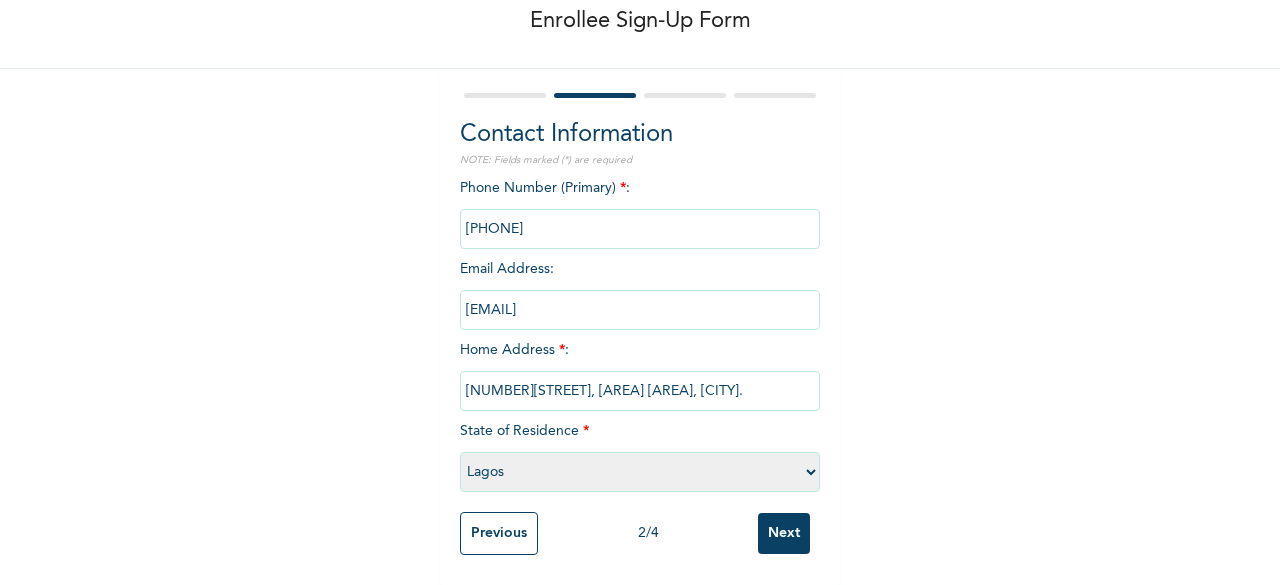 click at bounding box center [640, 229] 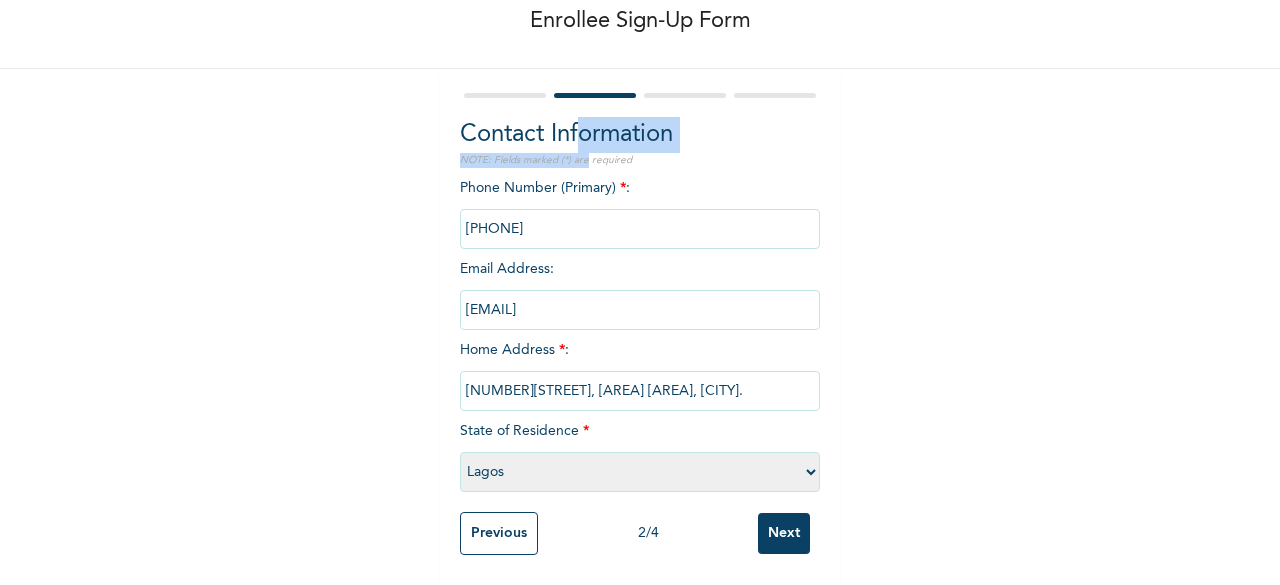 drag, startPoint x: 569, startPoint y: 117, endPoint x: 581, endPoint y: 150, distance: 35.1141 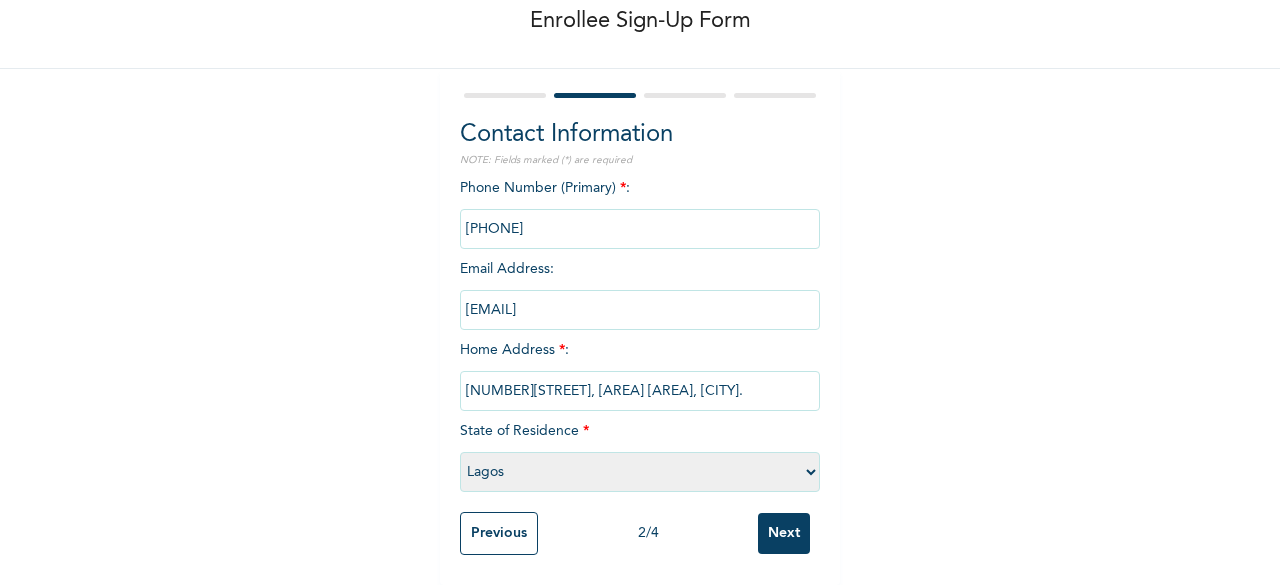 drag, startPoint x: 590, startPoint y: 161, endPoint x: 586, endPoint y: 226, distance: 65.12296 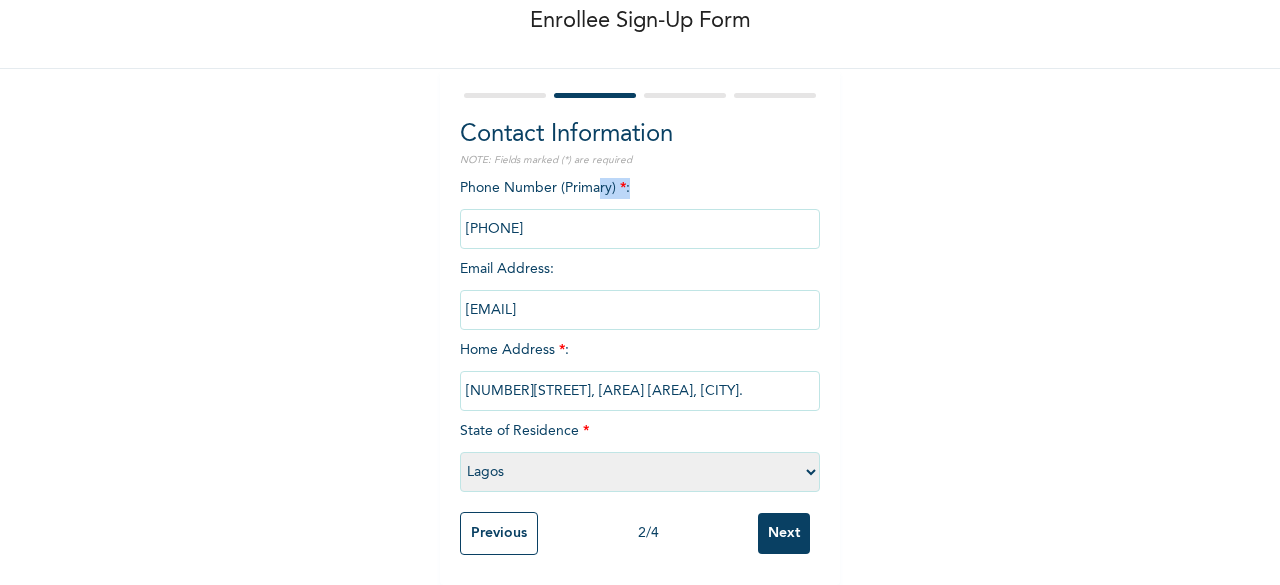 click on "Previous" at bounding box center [499, 533] 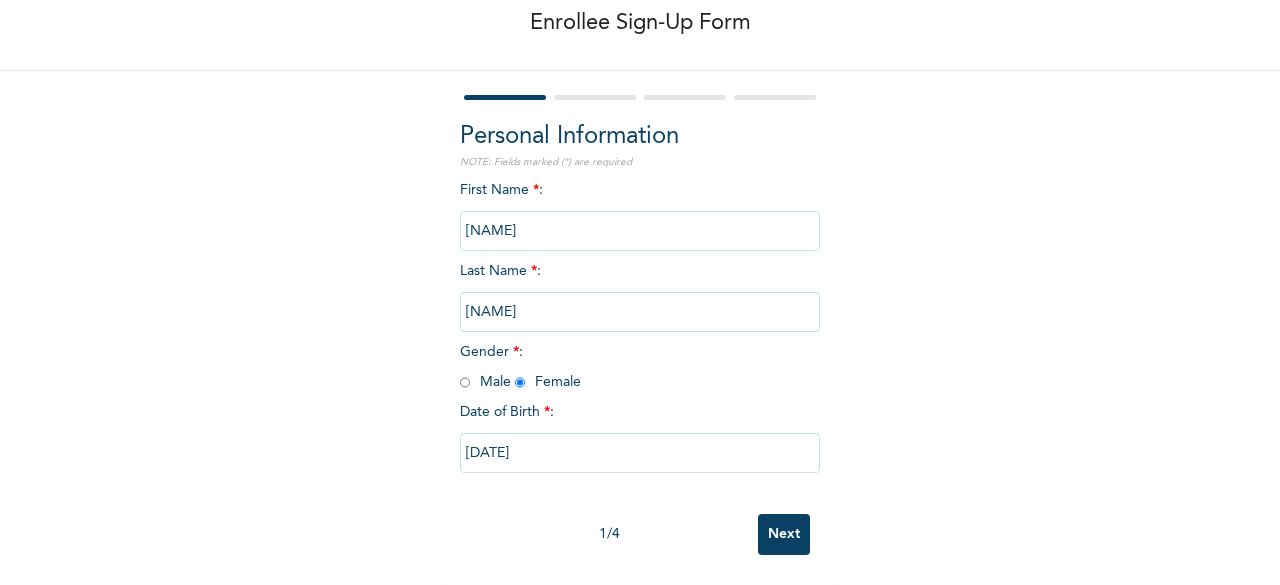 scroll, scrollTop: 120, scrollLeft: 0, axis: vertical 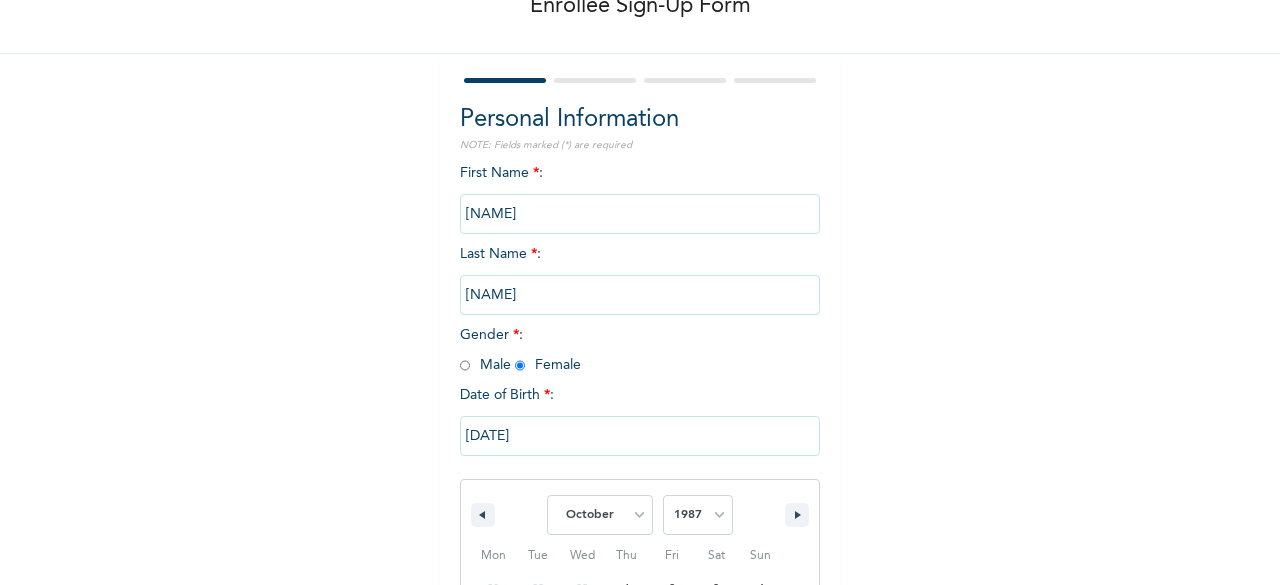 click on "Enrollee Sign-Up Form Personal Information NOTE: Fields marked (*) are required First Name   * : [FIRST] Last Name   * : [LAST] Gender   * : Male   Female Date of Birth   * : [DATE] January February March April May June July August September October November December 2025 2024 2023 2022 2021 2020 2019 2018 2017 2016 2015 2014 2013 2012 2011 2010 2009 2008 2007 2006 2005 2004 2003 2002 2001 2000 1999 1998 1997 1996 1995 1994 1993 1992 1991 1990 1989 1988 1987 1986 1985 1984 1983 1982 1981 1980 1979 1978 1977 1976 1975 1974 1973 1972 1971 1970 1969 1968 1967 1966 1965 1964 1963 1962 1961 1960 Mon Tue Wed Thu Fri Sat Sun 28 29 30 1 2 3 4 5 6 7 8 9 10 11 12 13 14 15 16 17 18 19 20 21 22 23 24 25 26 27 28 29 30 31 1 1  / 4 Next" at bounding box center [640, 377] 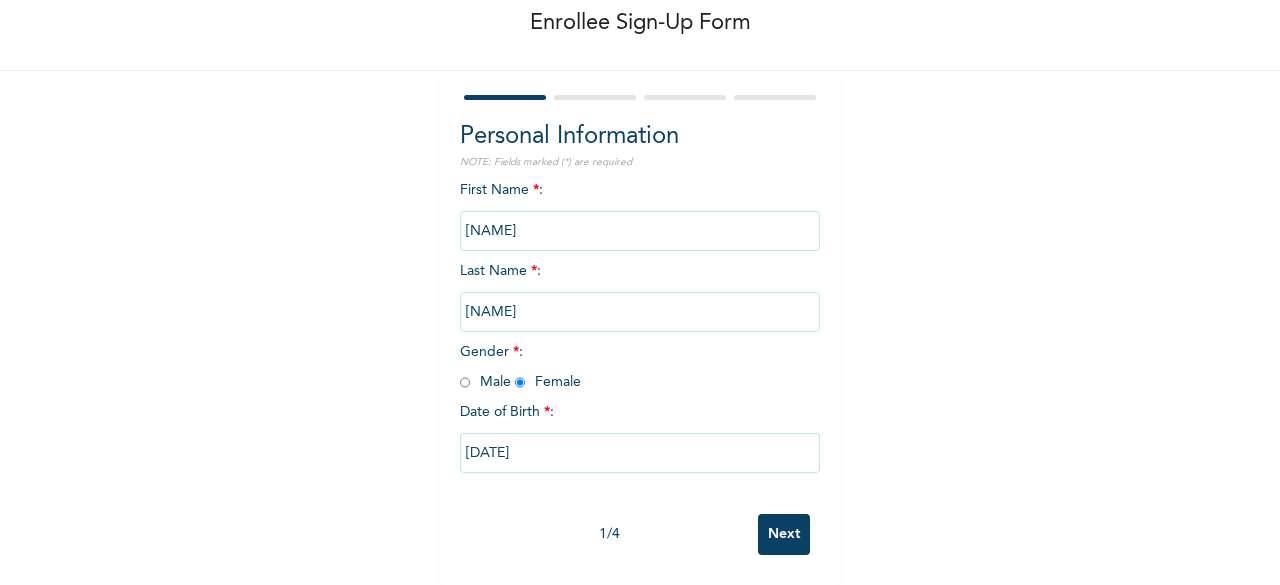 click on "Next" at bounding box center [784, 534] 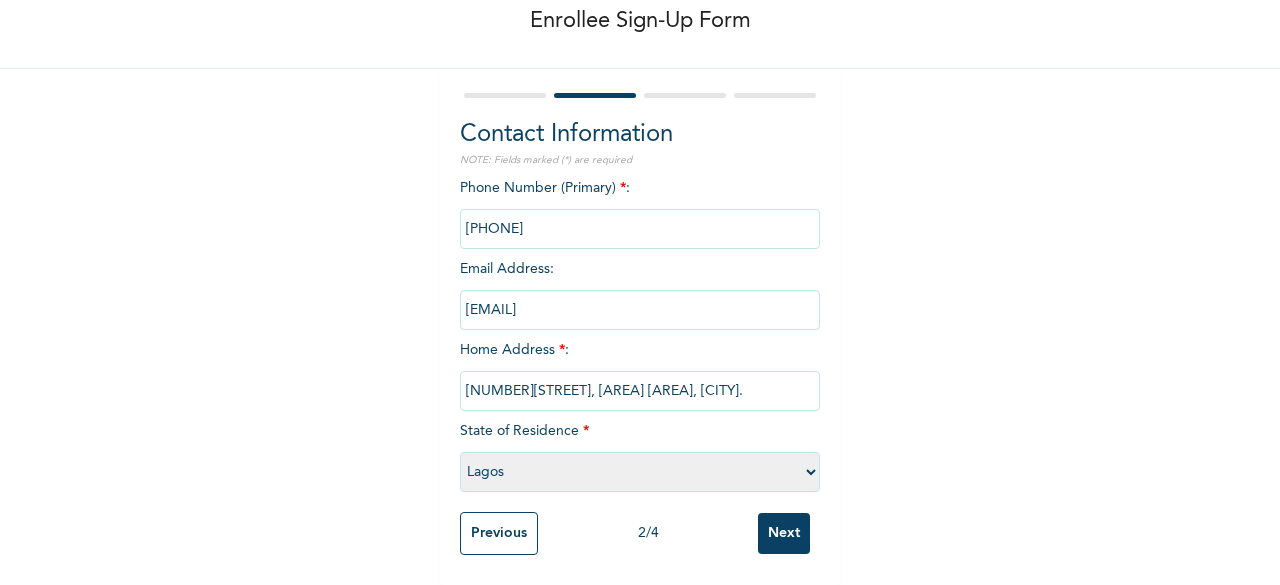 click on "Next" at bounding box center [784, 533] 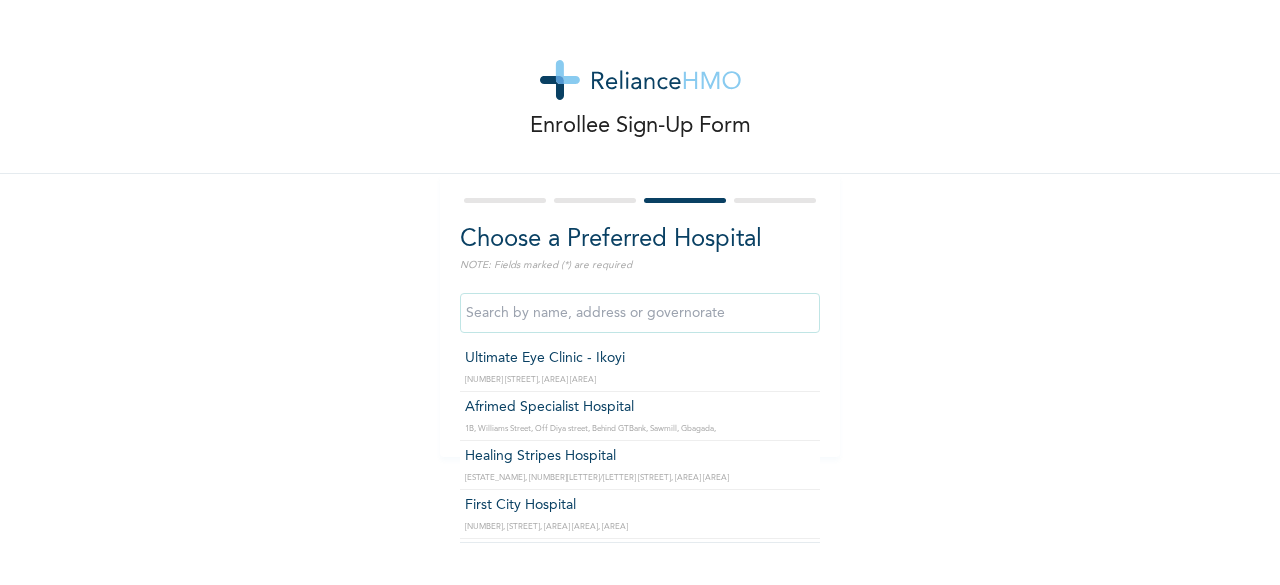 click at bounding box center (640, 313) 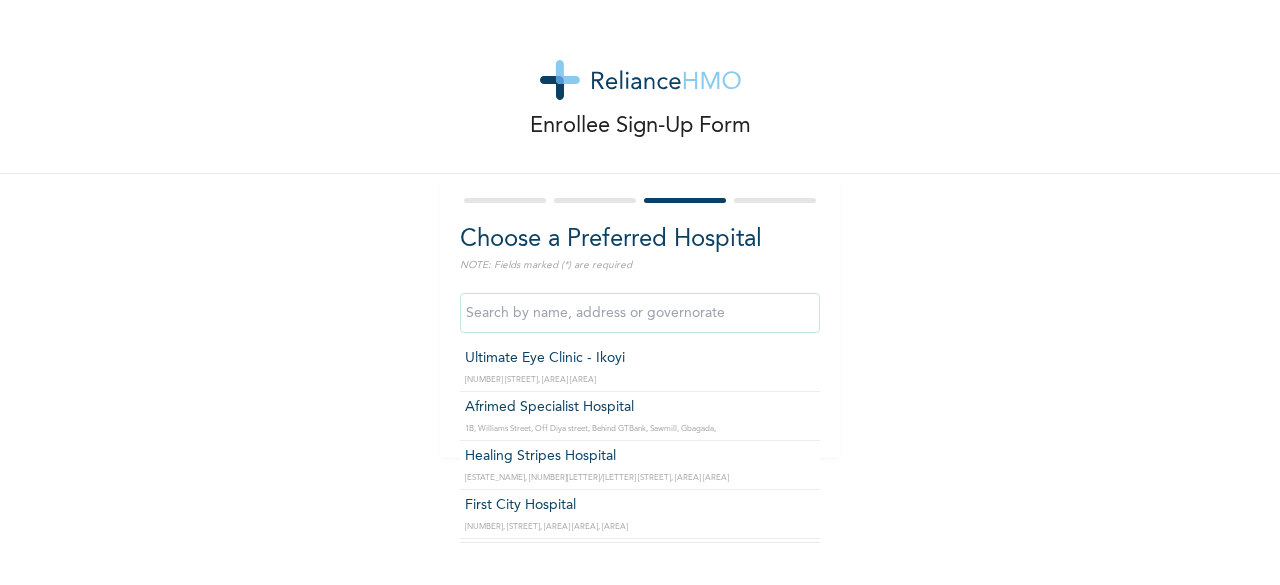 click at bounding box center (640, 313) 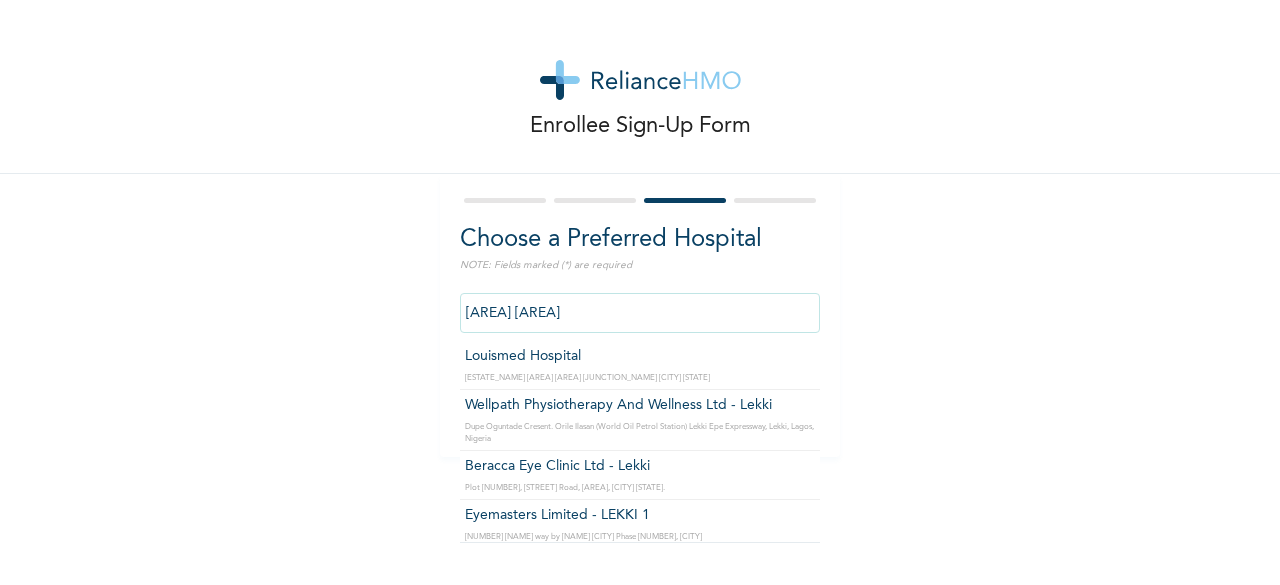 scroll, scrollTop: 0, scrollLeft: 0, axis: both 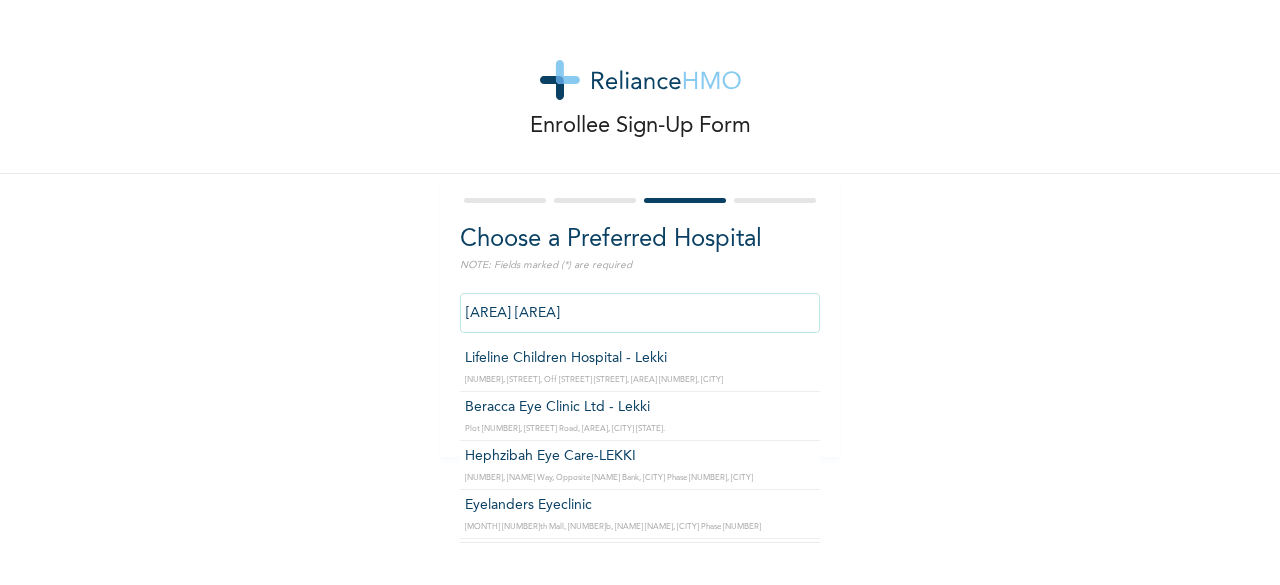type on "[AREA] [AREA]" 